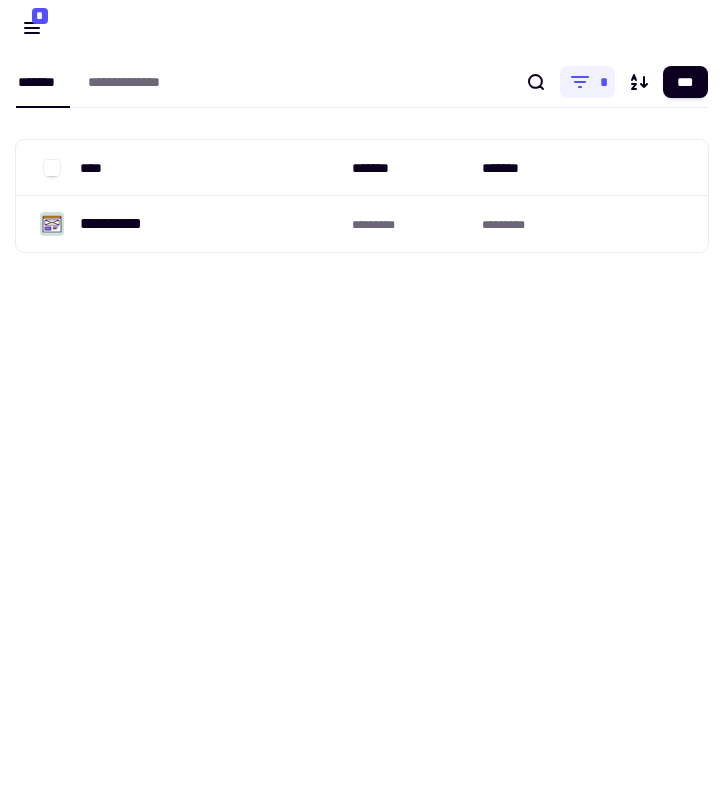 scroll, scrollTop: 0, scrollLeft: 0, axis: both 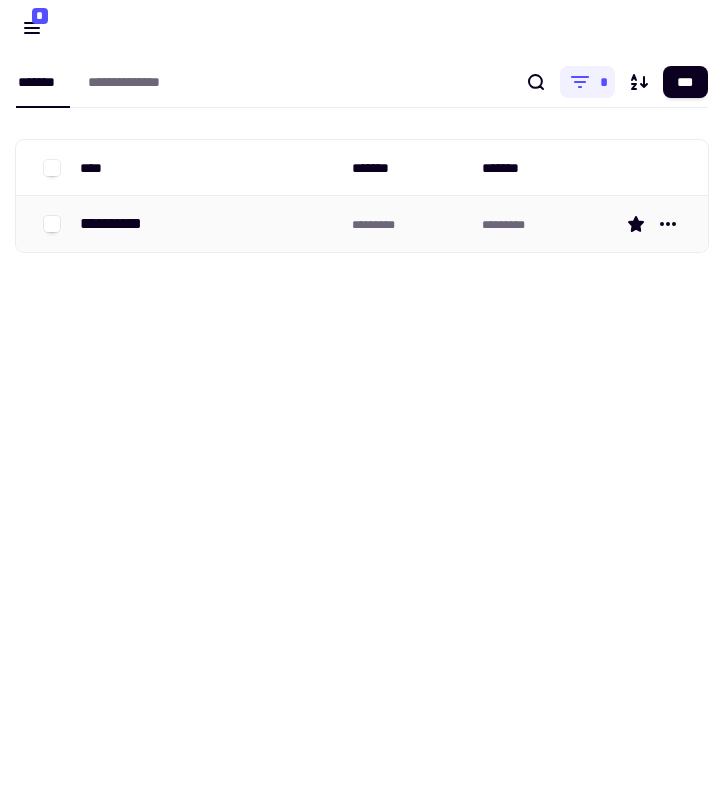 click on "**********" at bounding box center (208, 224) 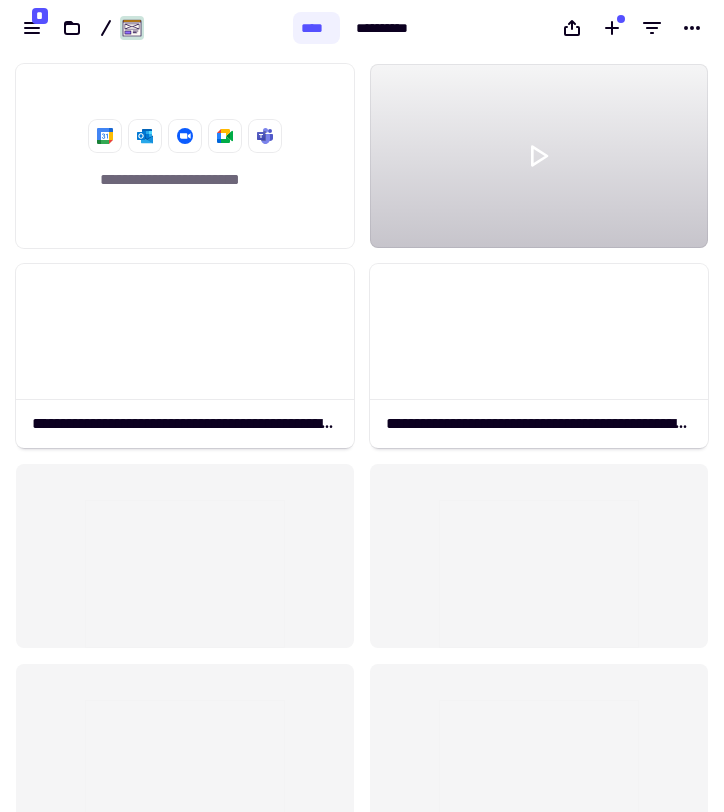 scroll, scrollTop: 1, scrollLeft: 1, axis: both 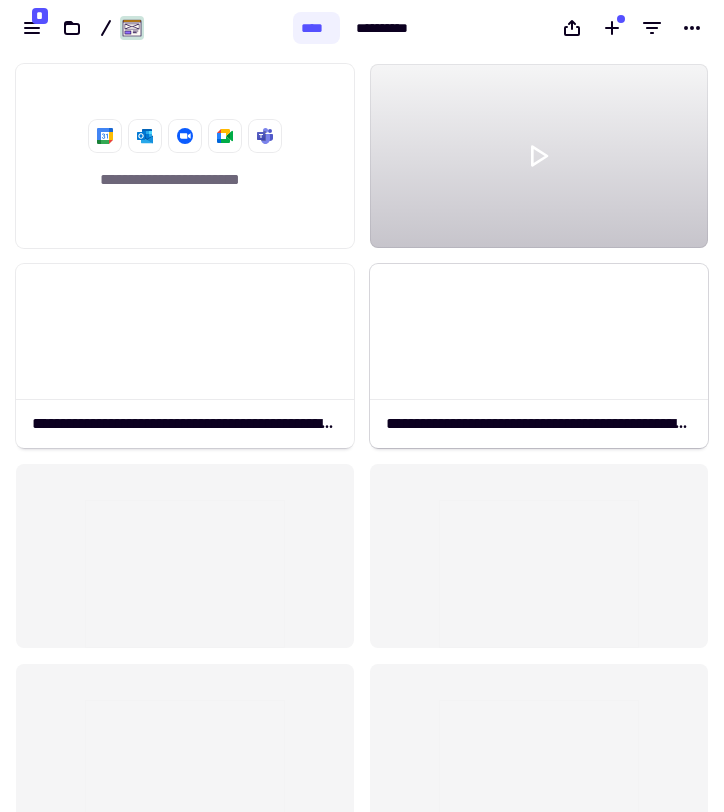 click 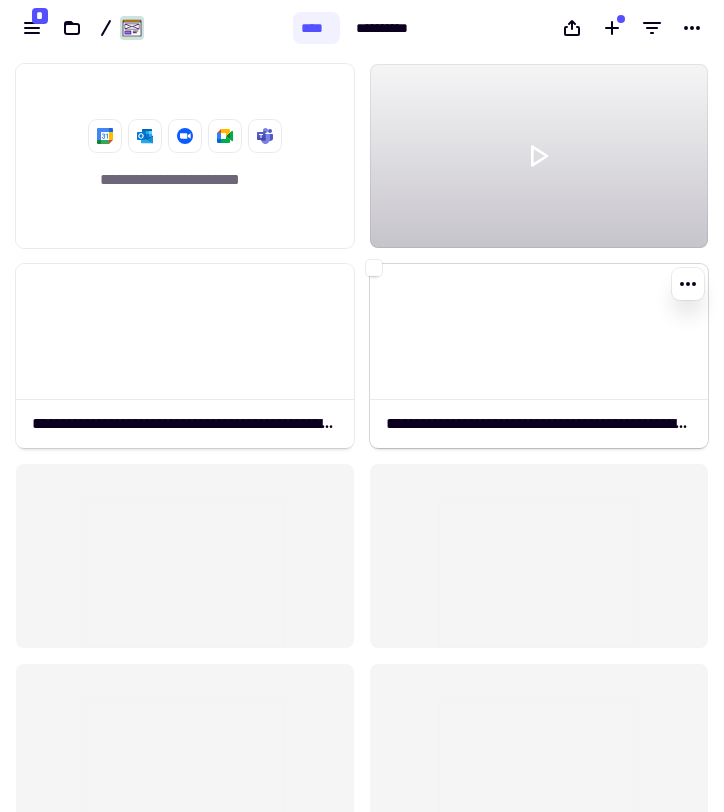 click 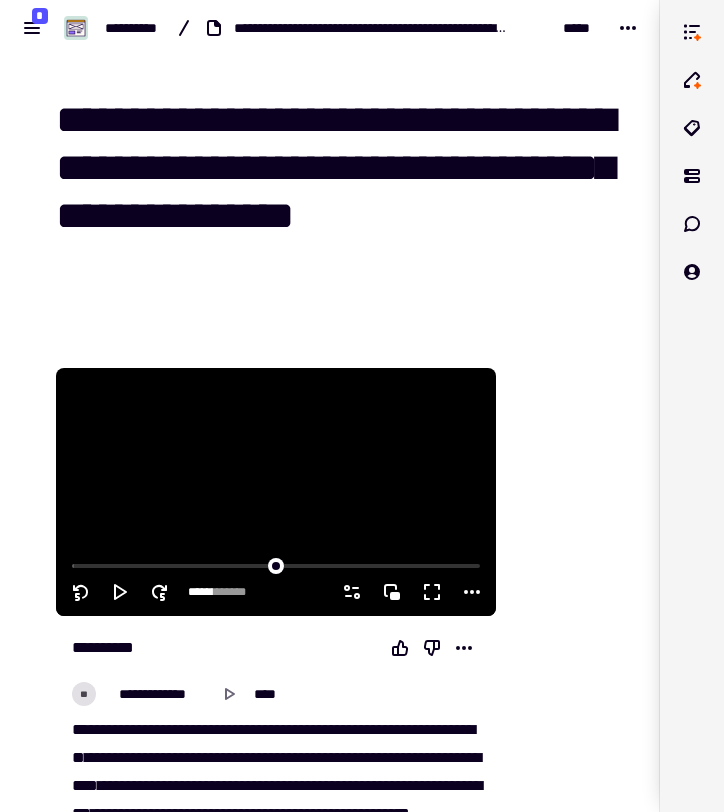 click at bounding box center [276, 492] 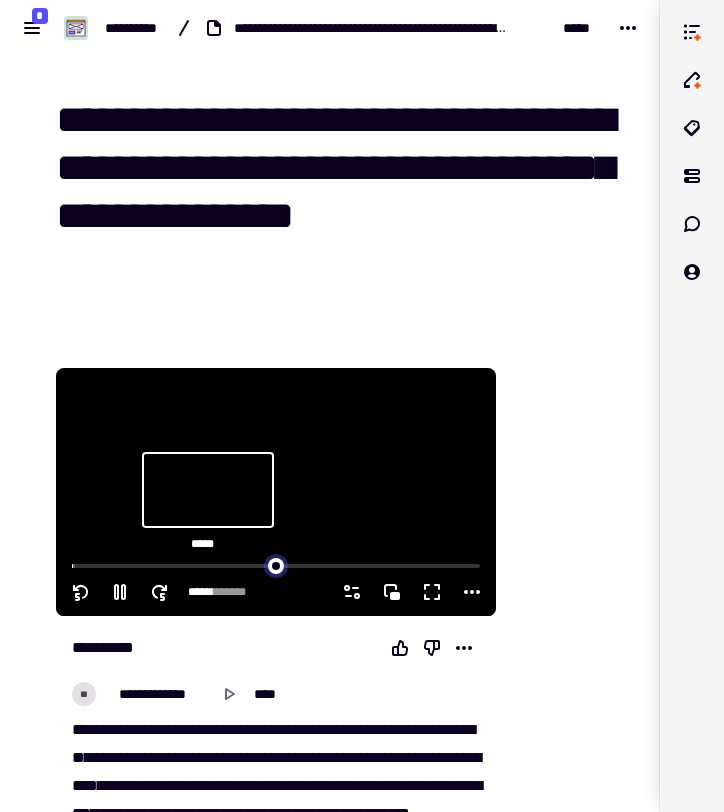 click at bounding box center (276, 564) 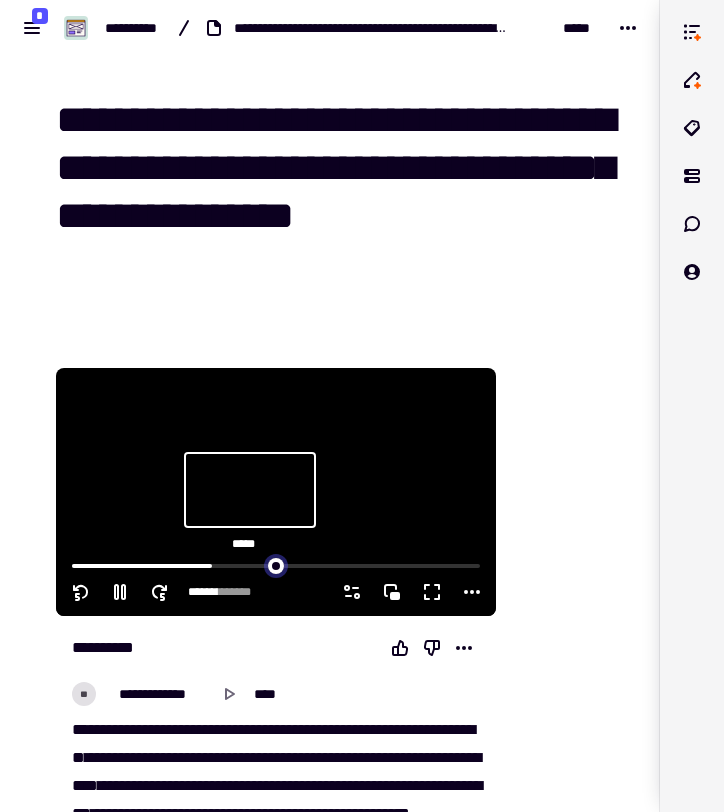 click at bounding box center [276, 564] 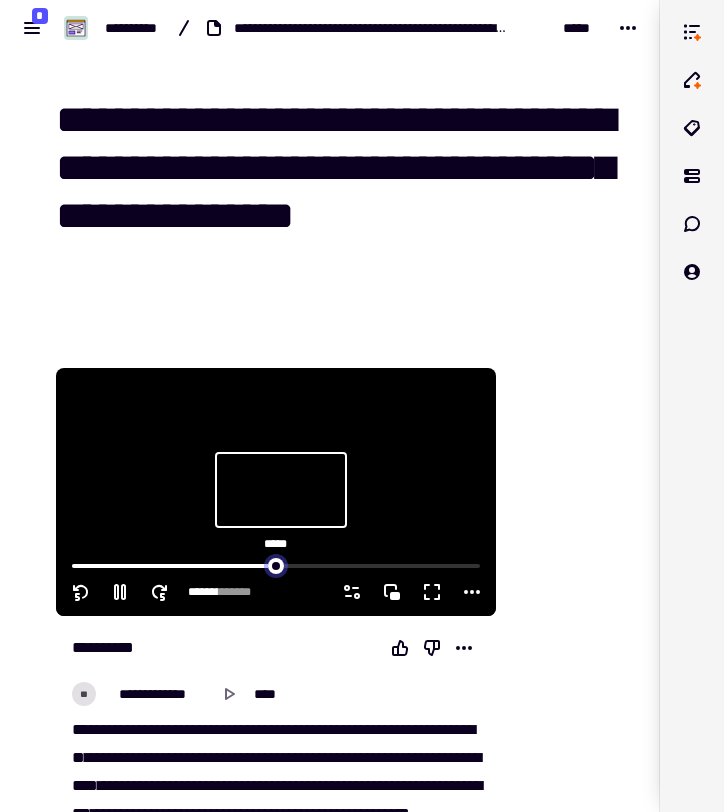 click at bounding box center [276, 564] 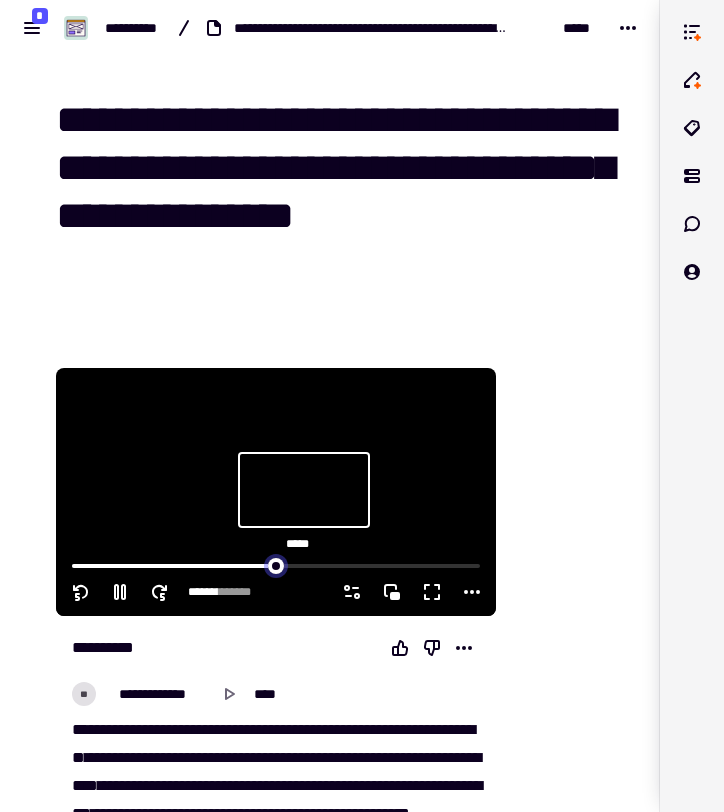 click at bounding box center (276, 564) 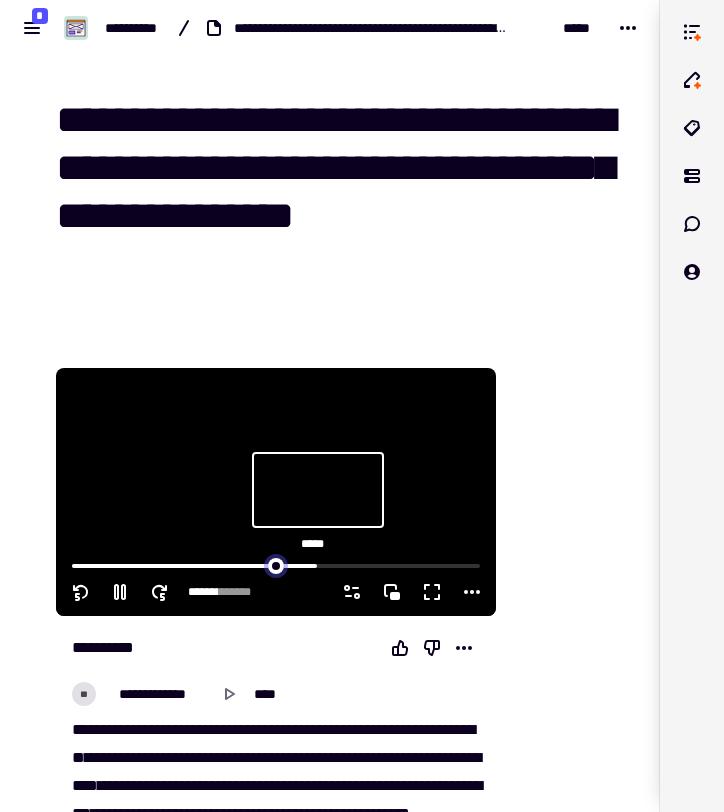 click at bounding box center (276, 564) 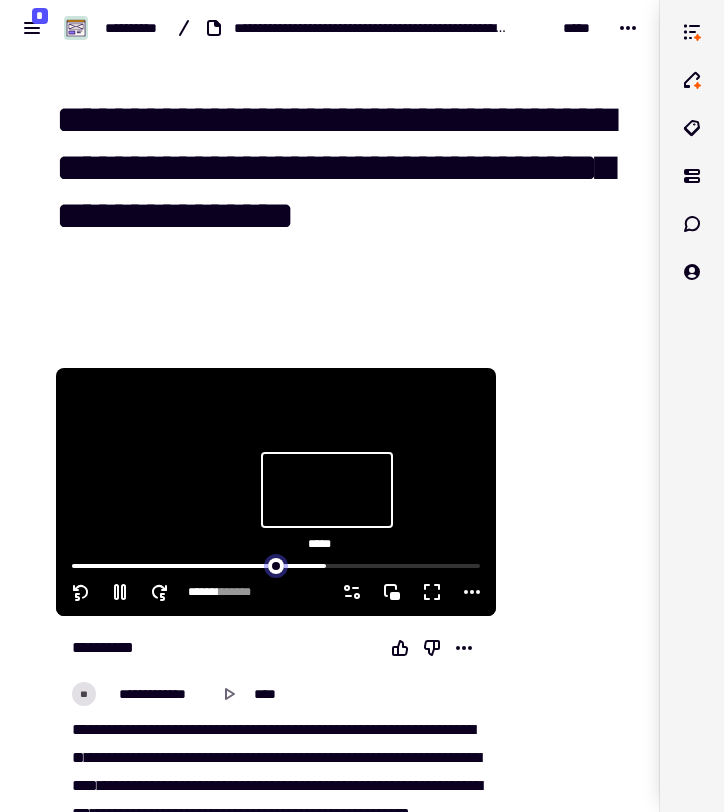 click at bounding box center (276, 564) 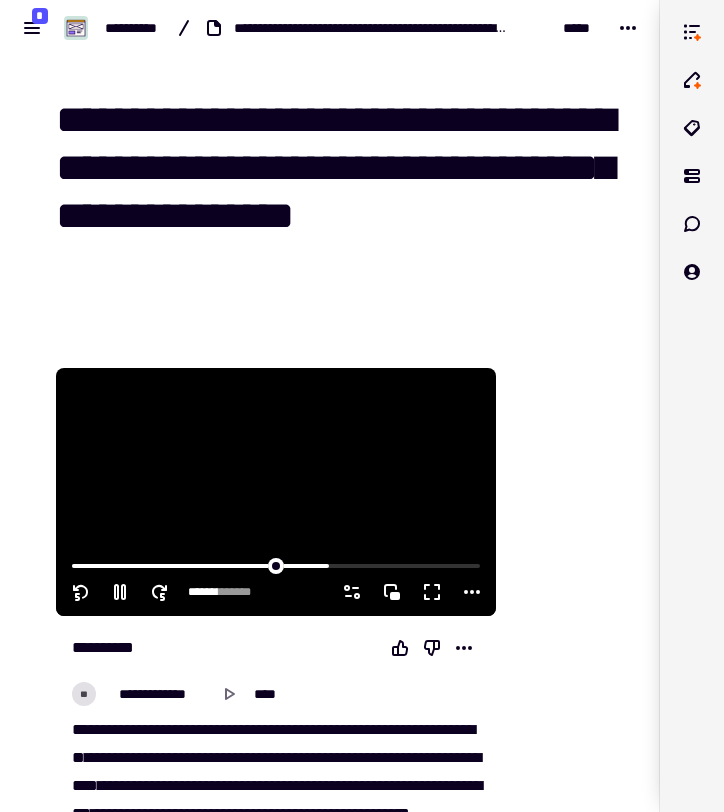 click at bounding box center [276, 492] 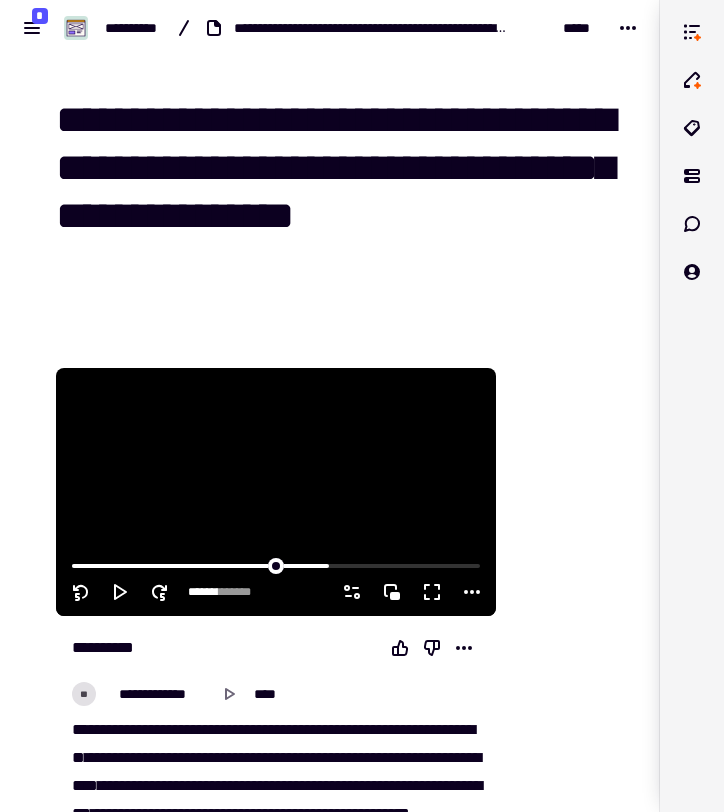 click at bounding box center (276, 492) 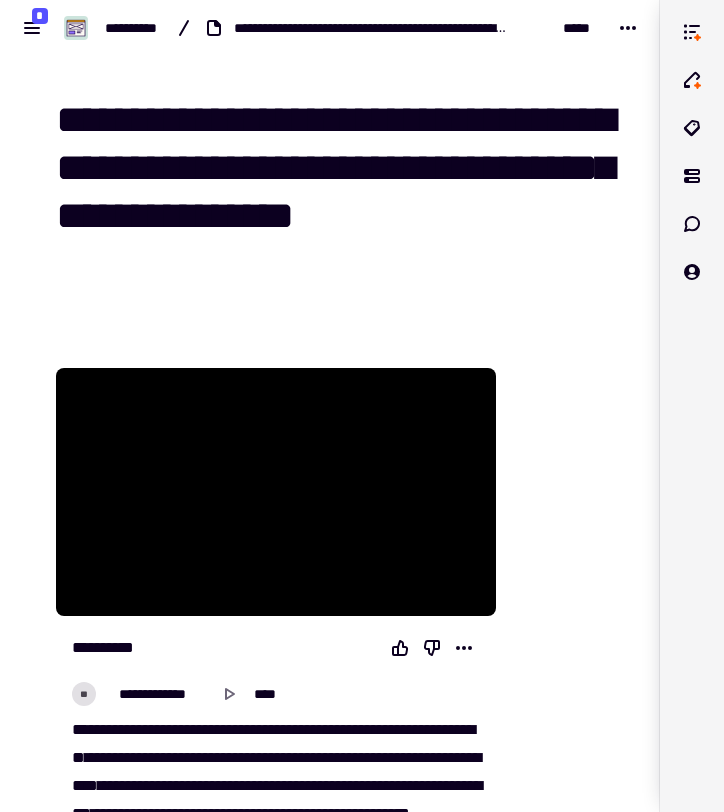 click at bounding box center [276, 492] 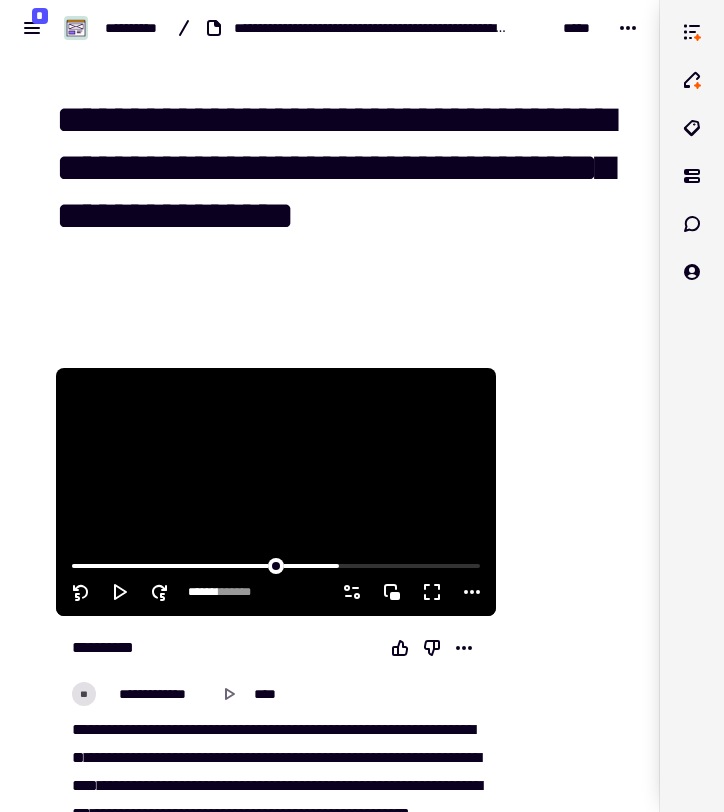 click at bounding box center [276, 492] 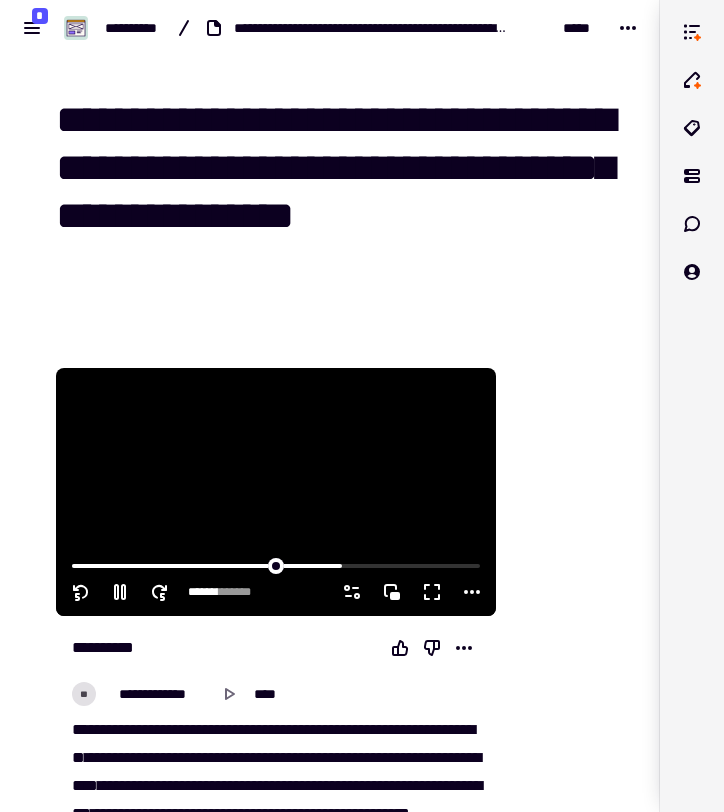click at bounding box center [276, 492] 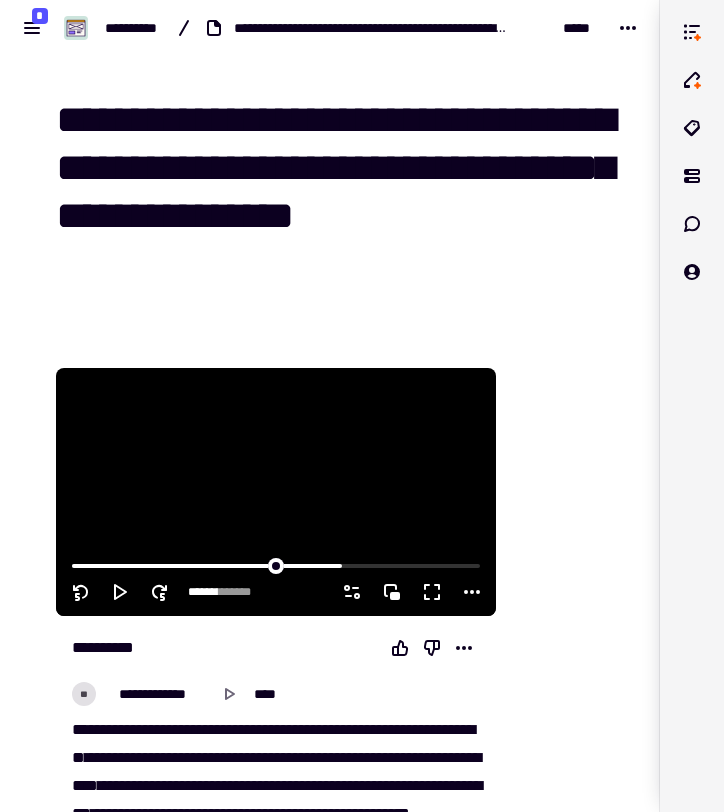 click at bounding box center (276, 492) 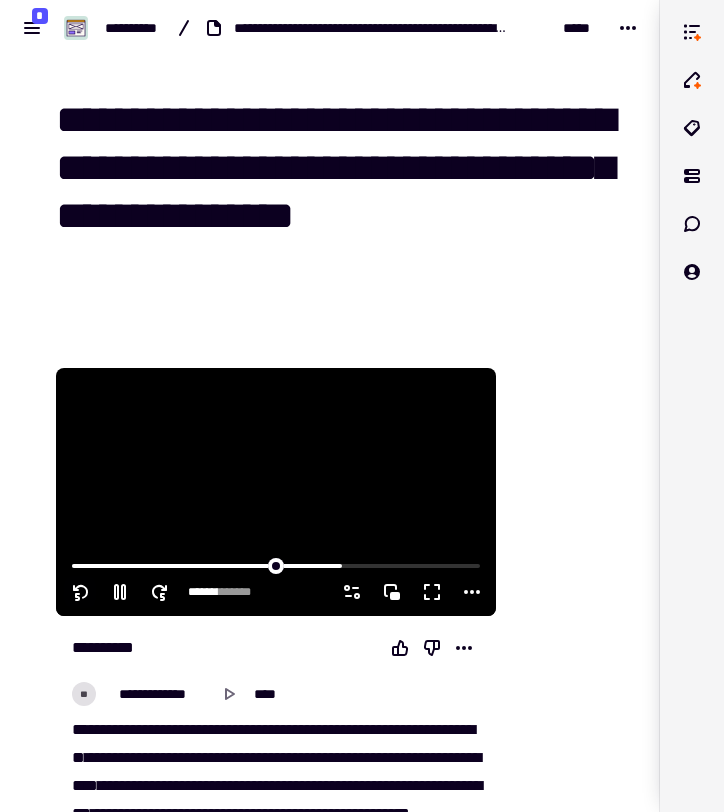 click 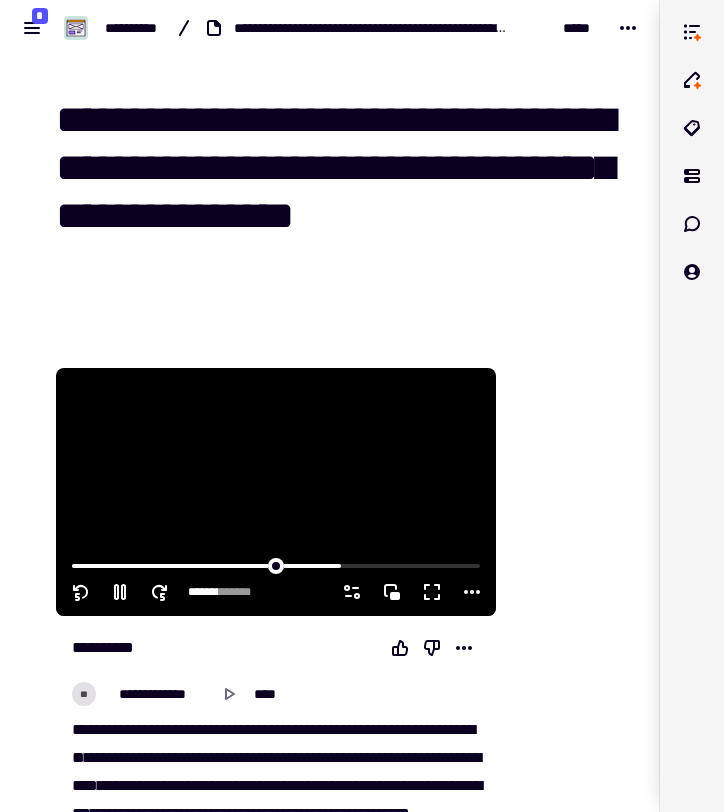 click 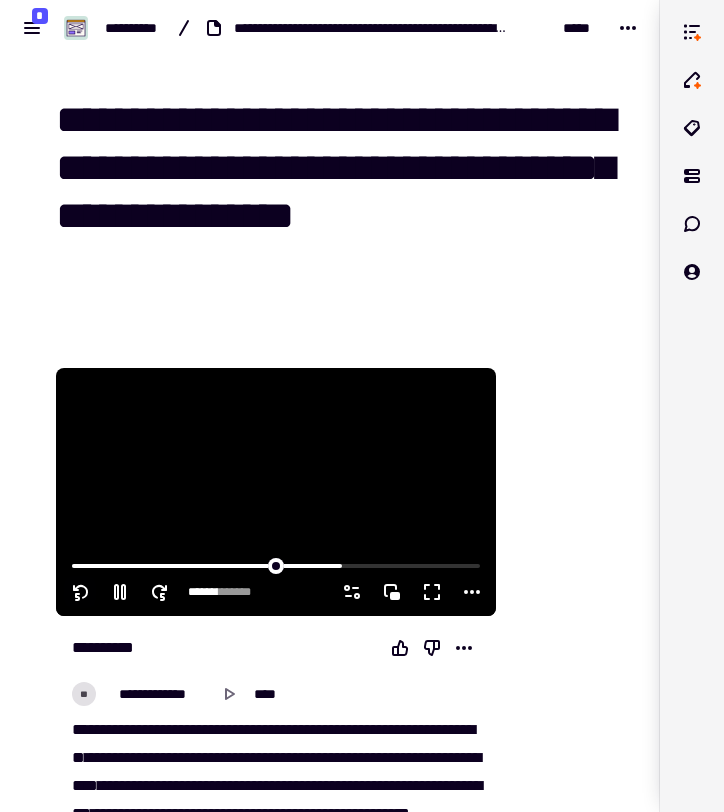 click 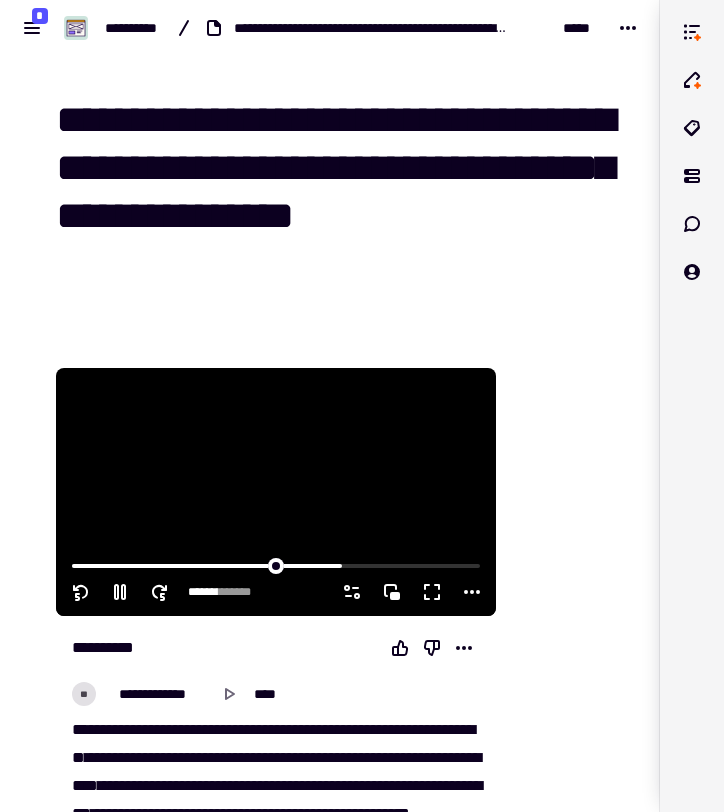click at bounding box center (276, 492) 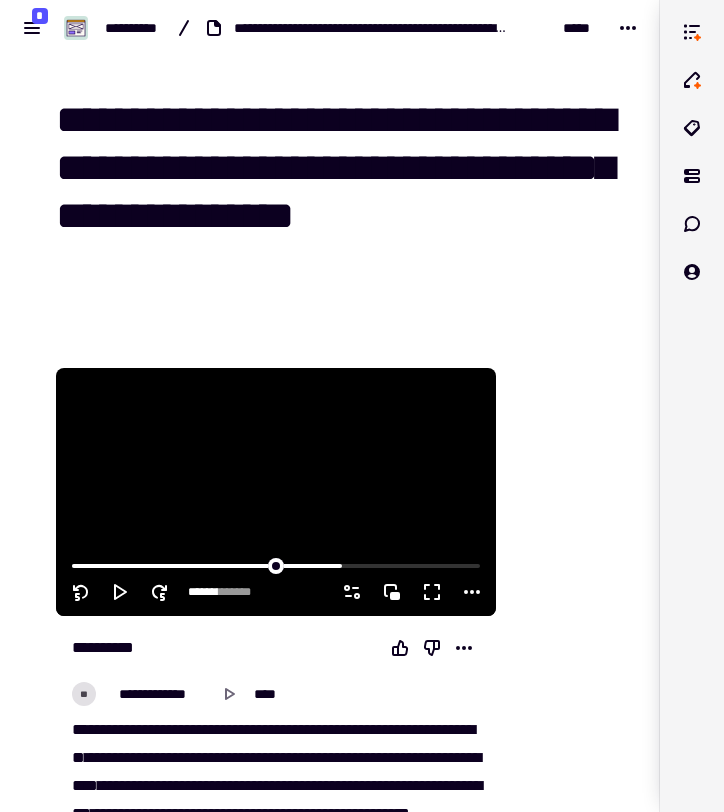click at bounding box center (276, 492) 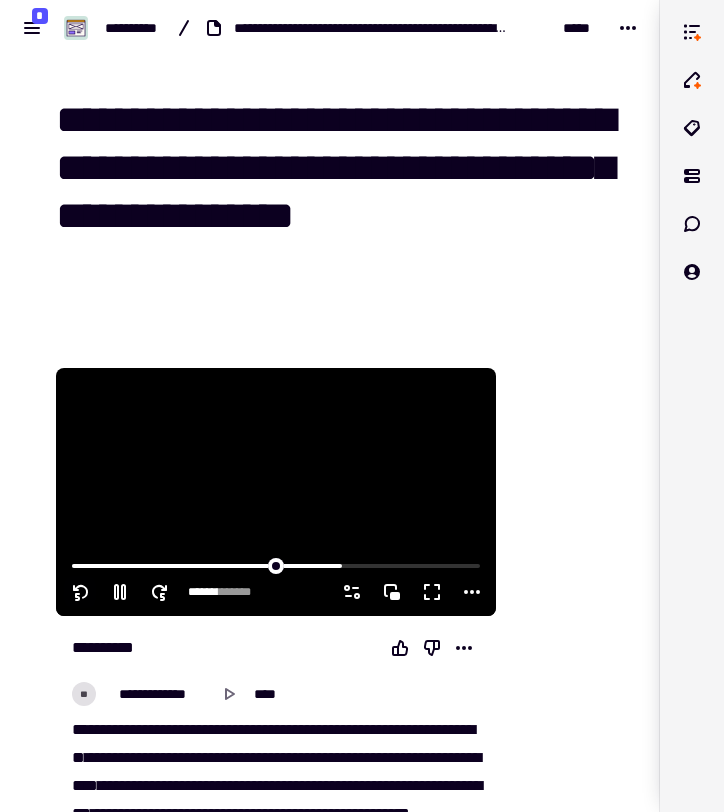 click 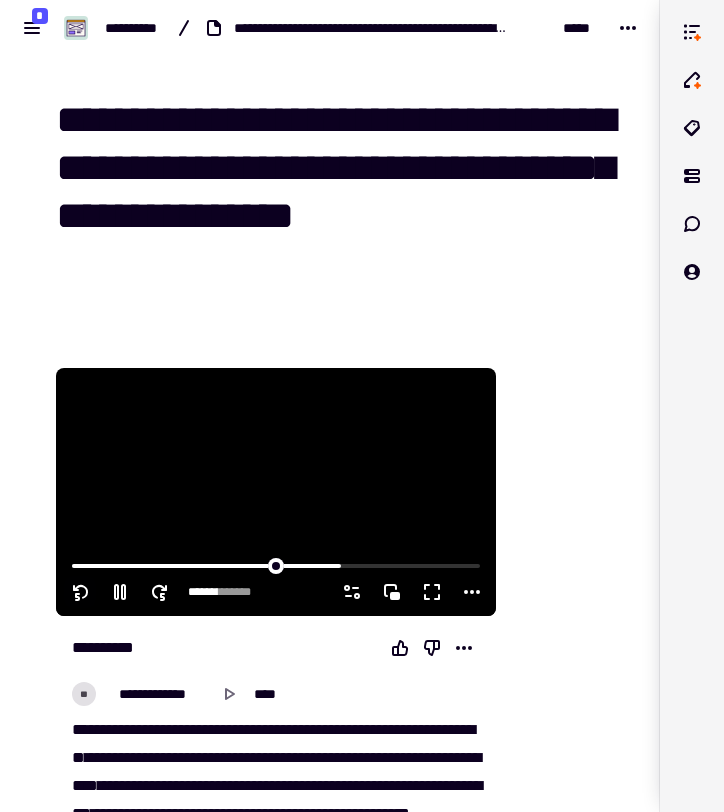 click 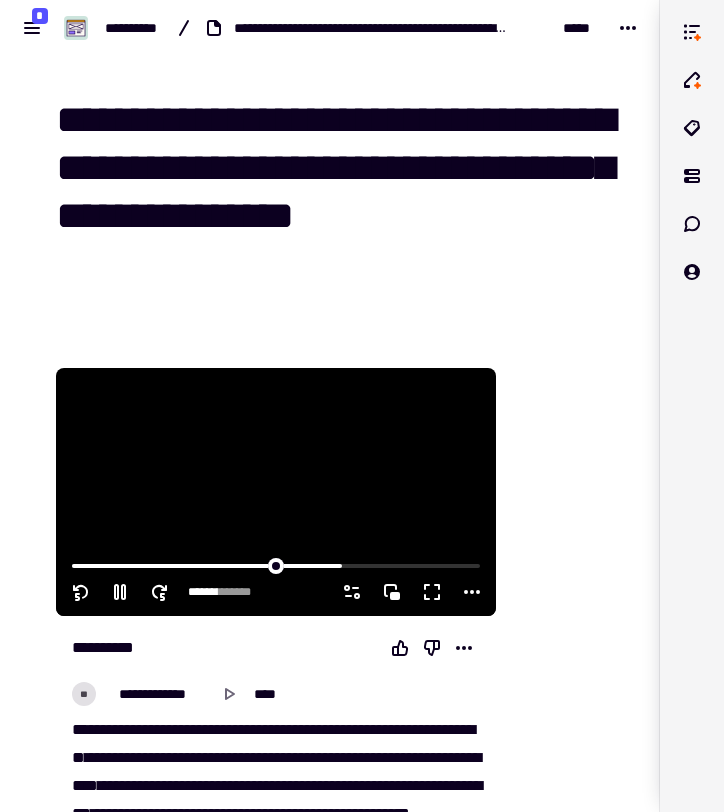 click at bounding box center [276, 492] 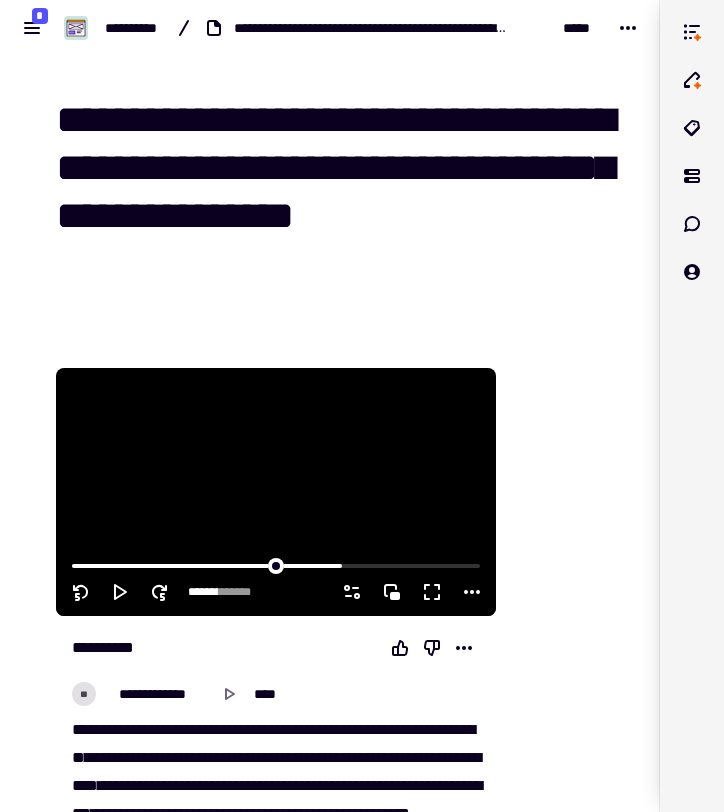 click at bounding box center (276, 492) 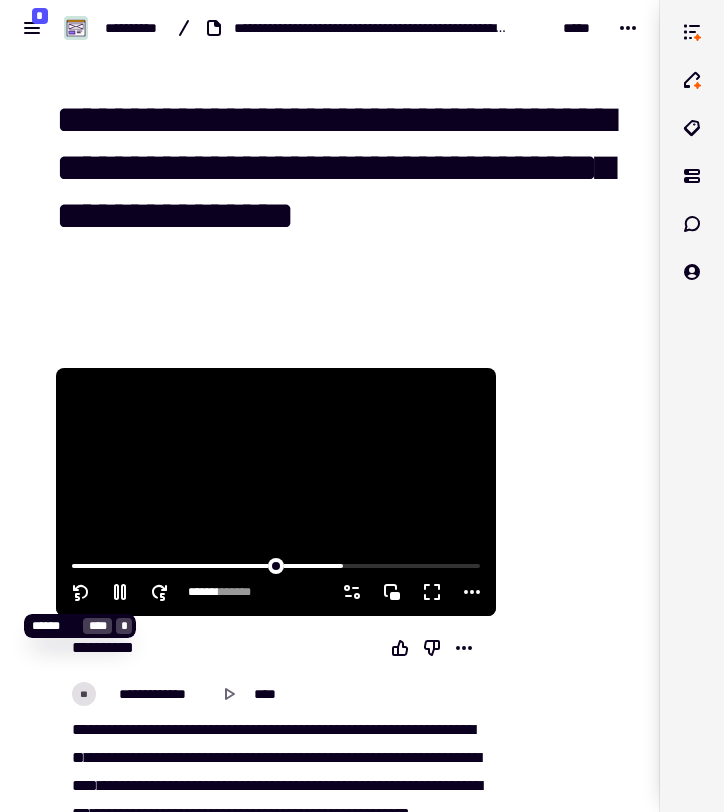 click 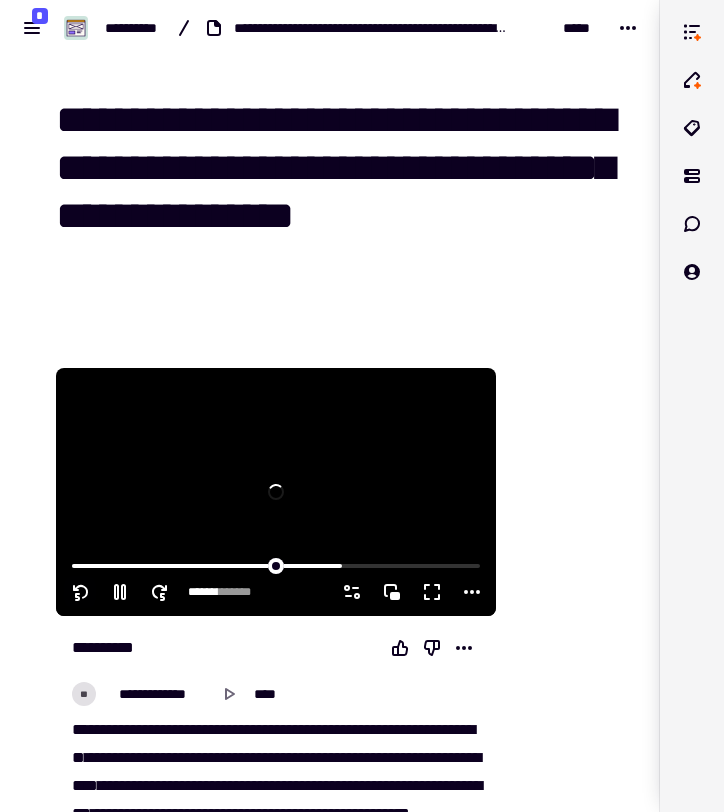 click 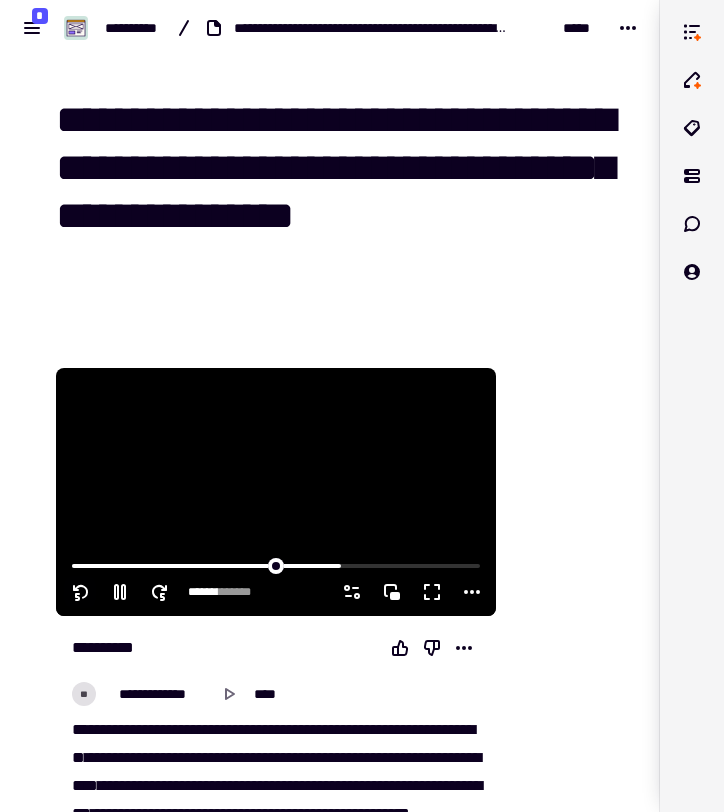 click 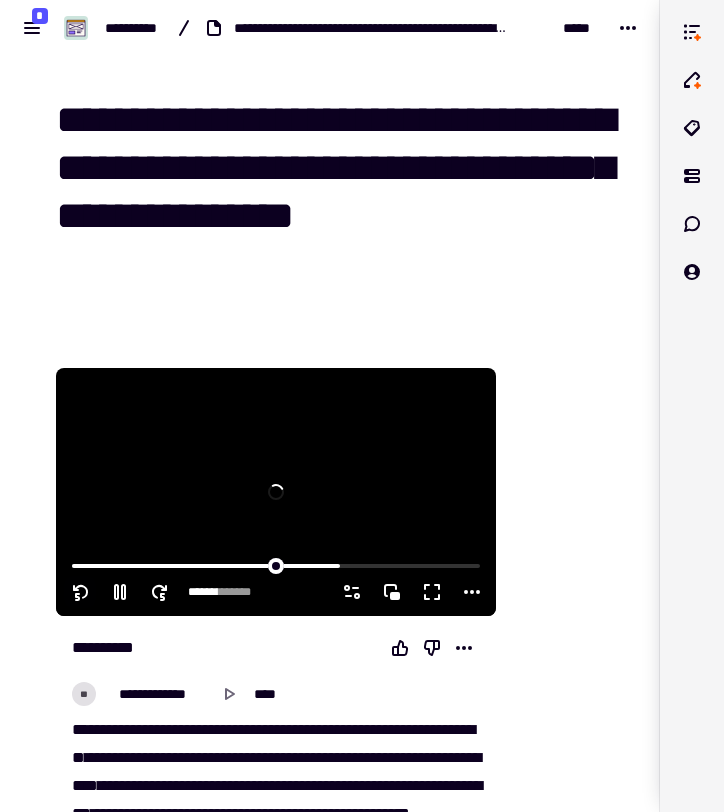 click 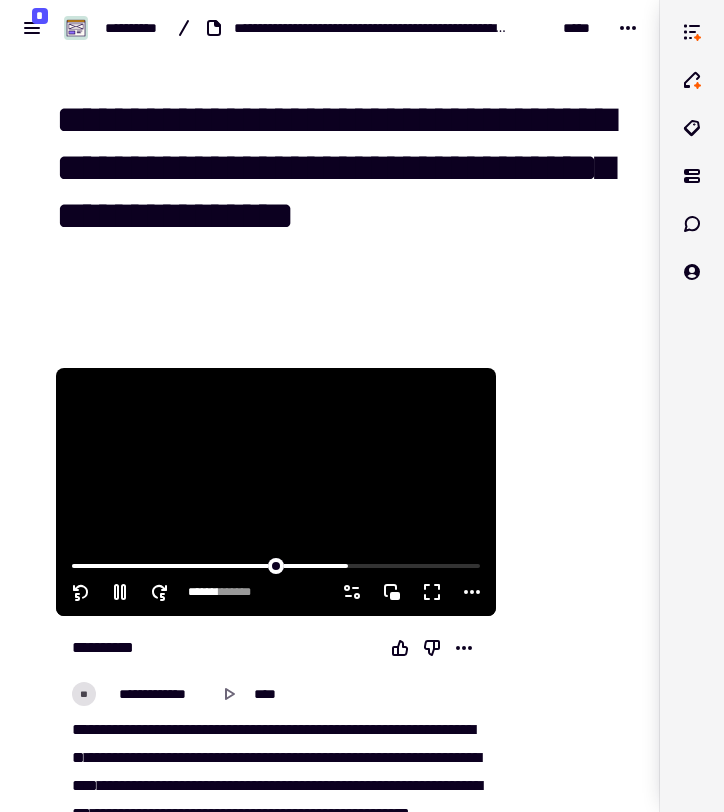 click at bounding box center (276, 492) 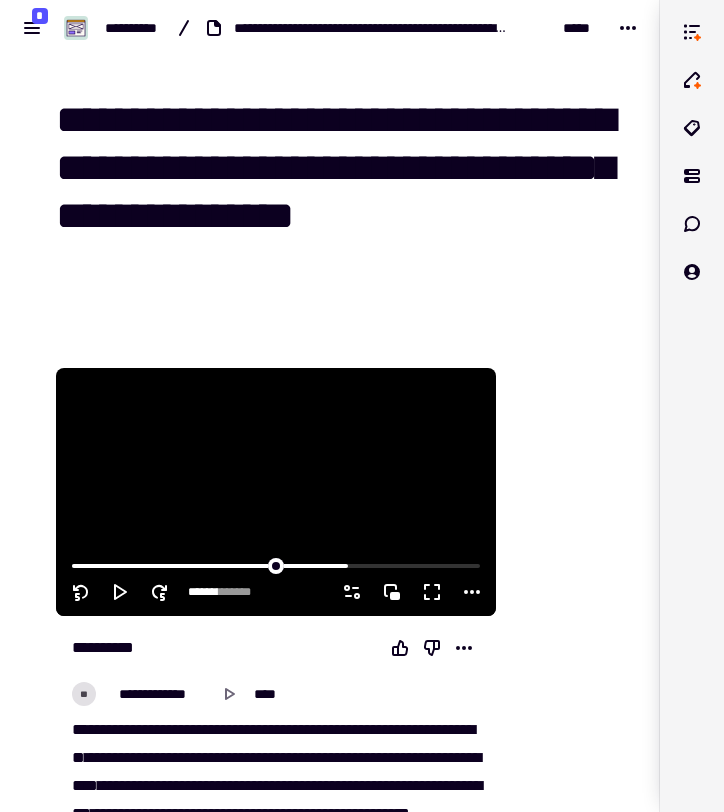 click at bounding box center [276, 492] 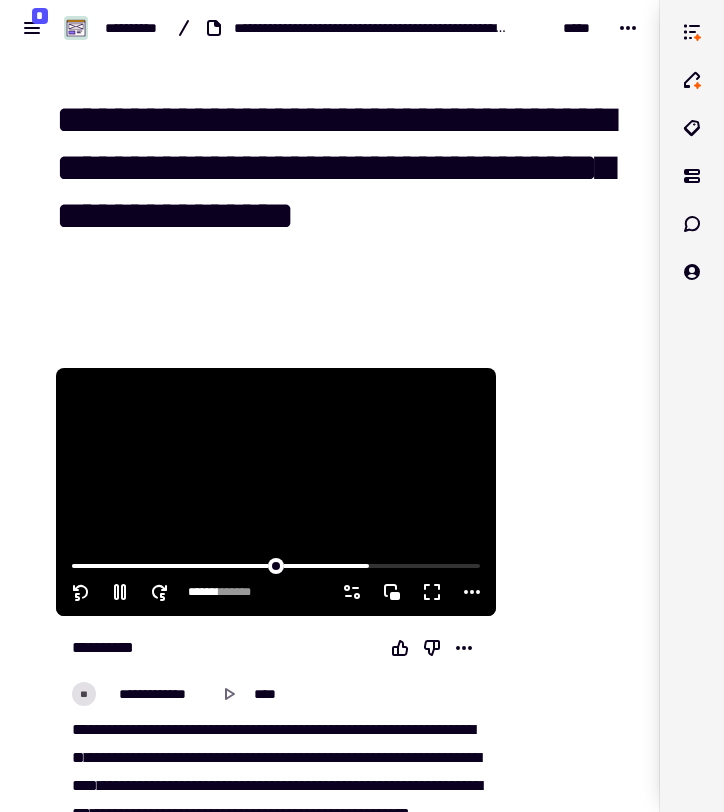 click at bounding box center (276, 492) 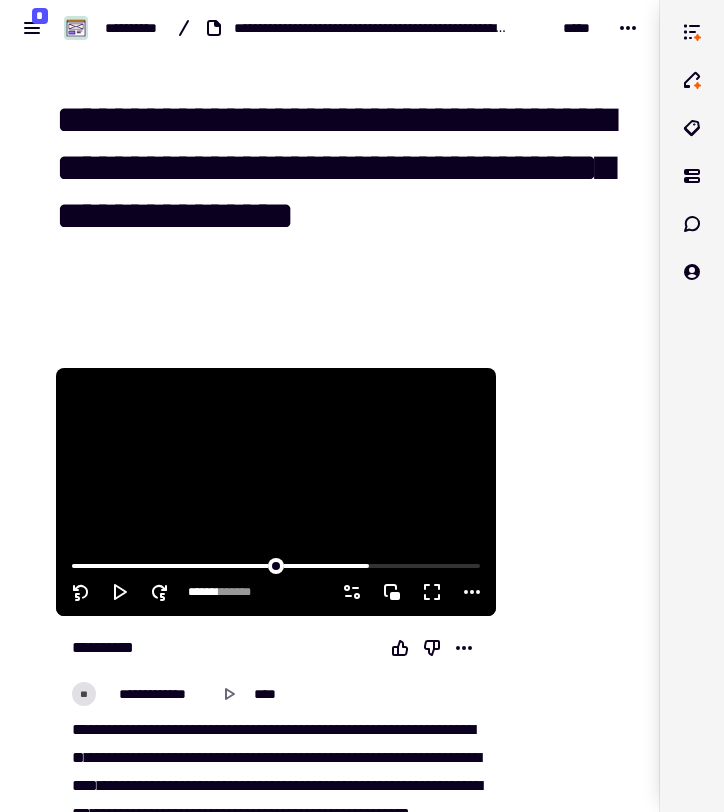 click at bounding box center (276, 492) 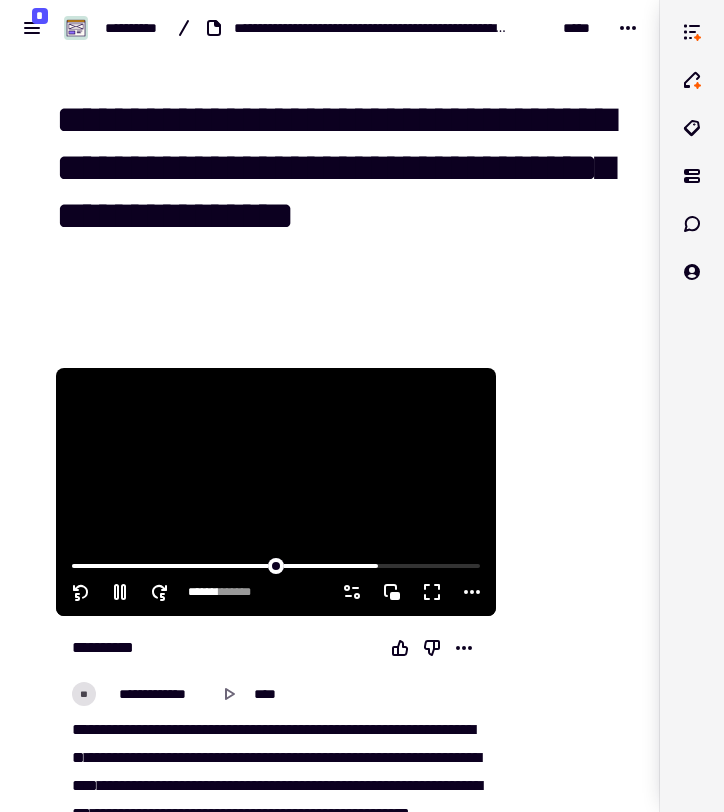 click at bounding box center [276, 492] 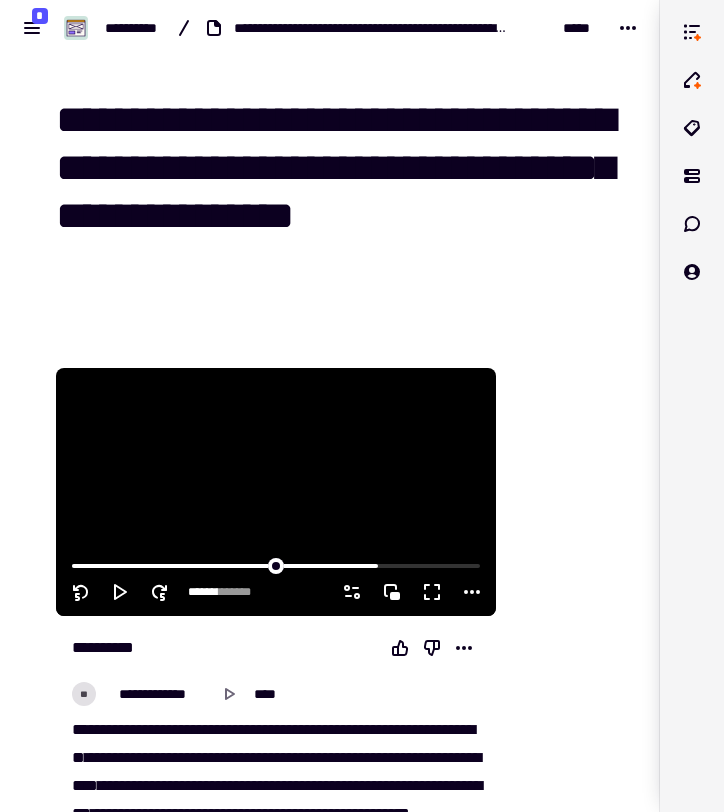 click at bounding box center [276, 492] 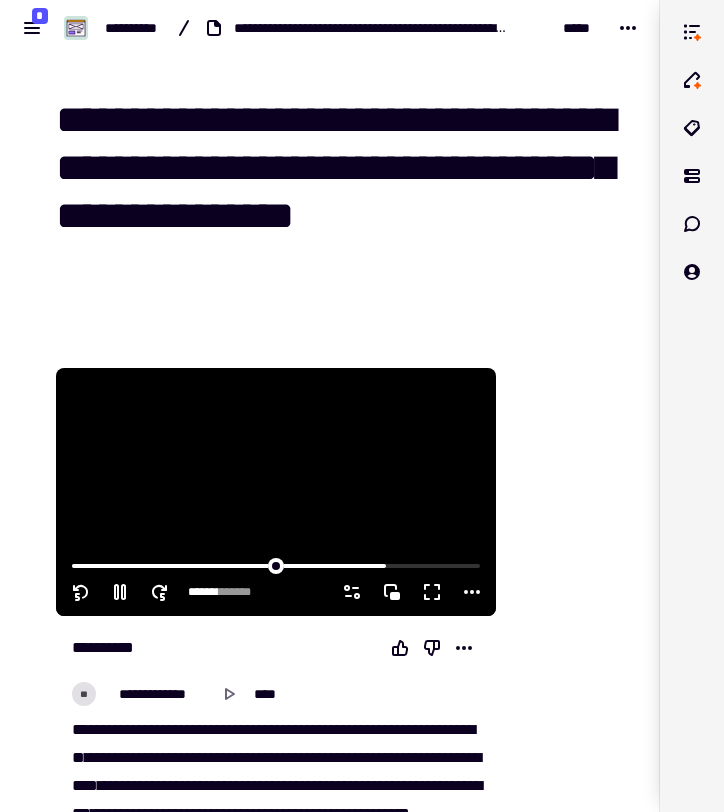 click 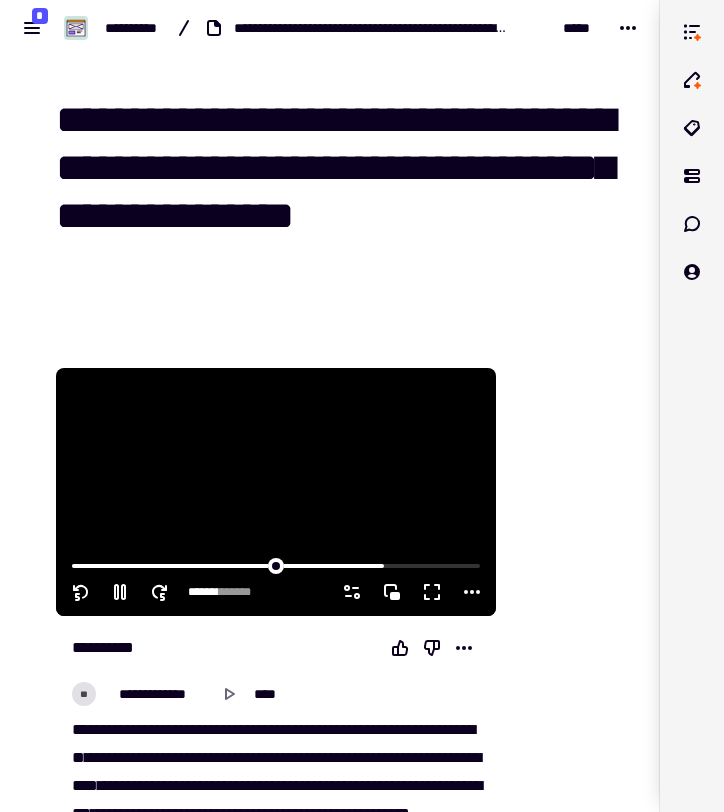 click 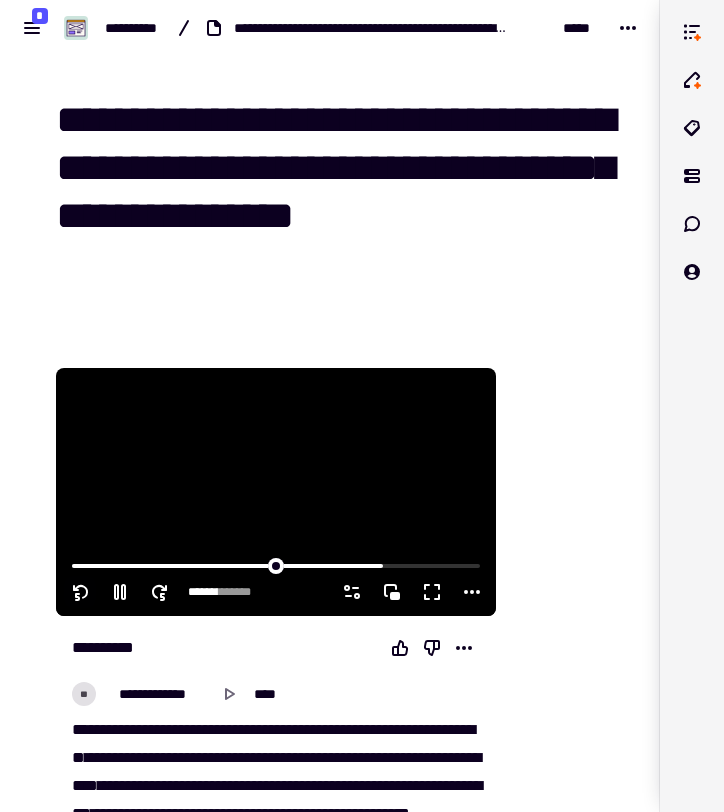 click 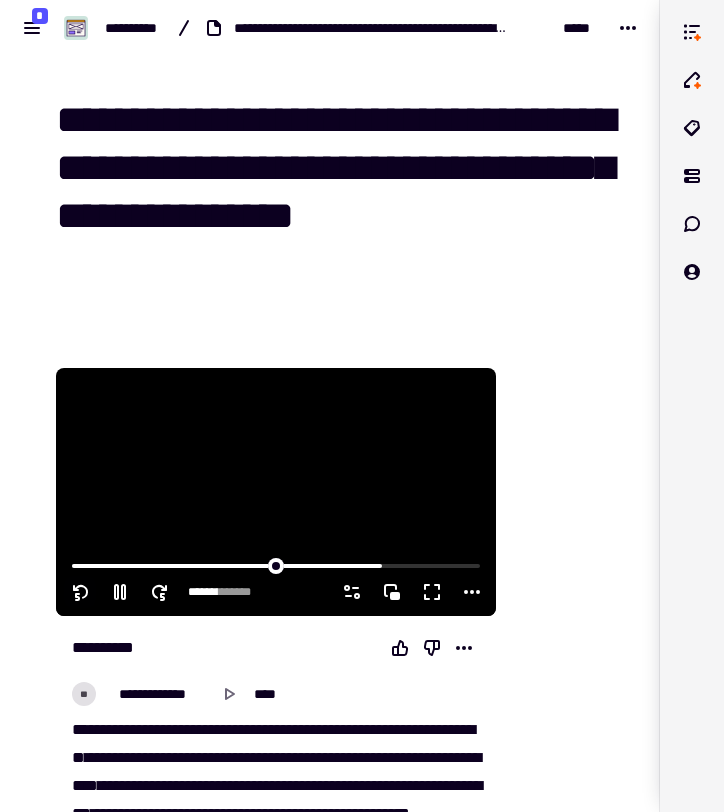 click 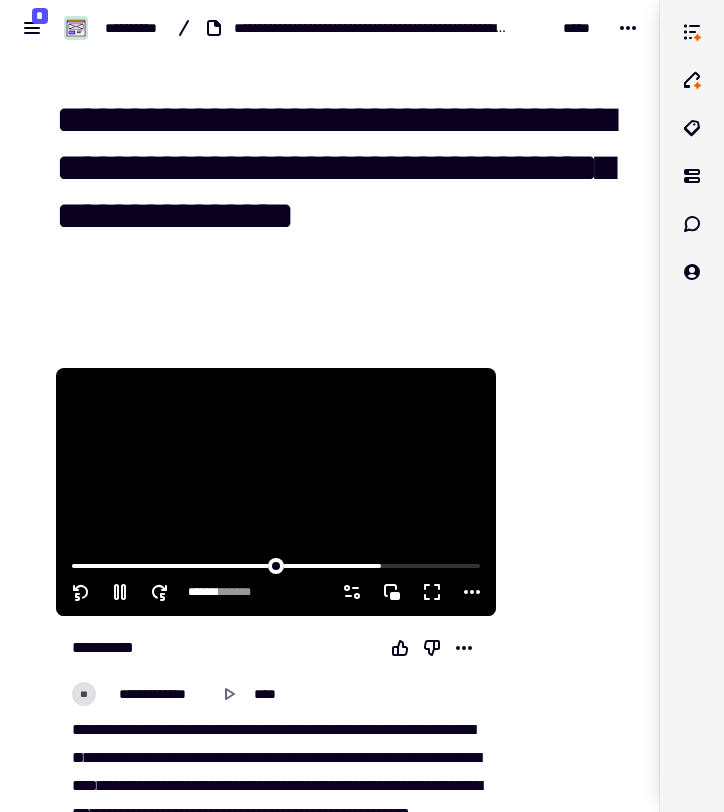 click 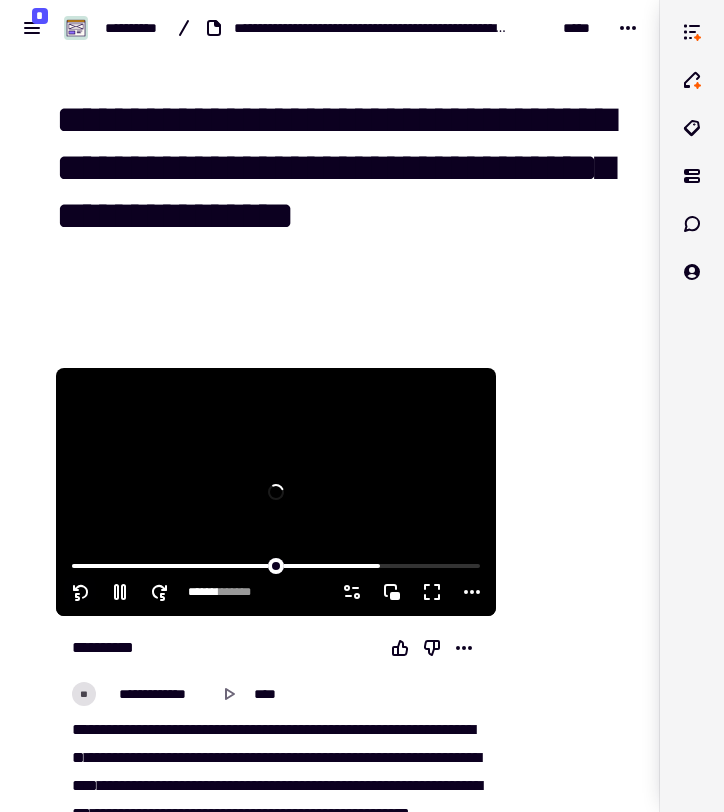 click 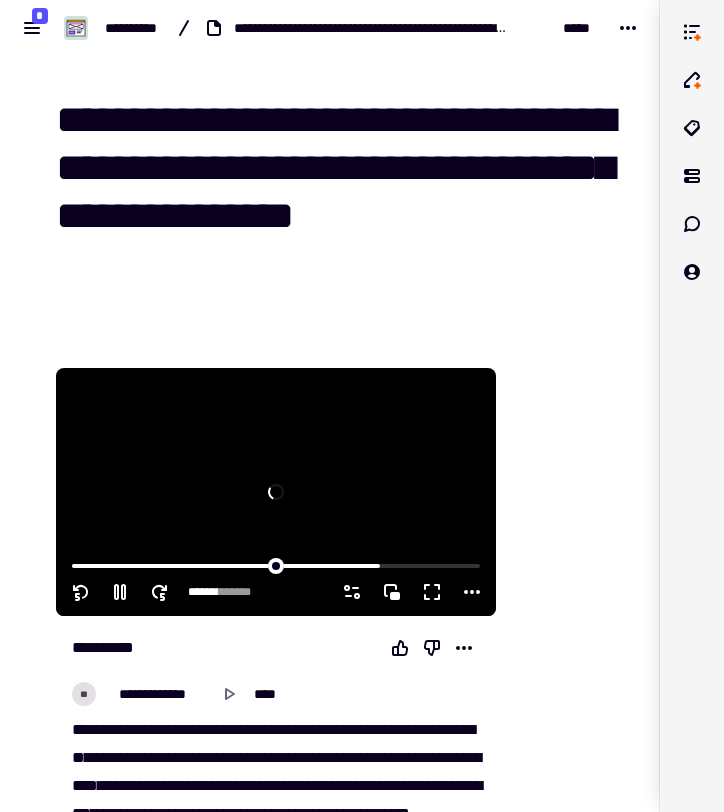 click 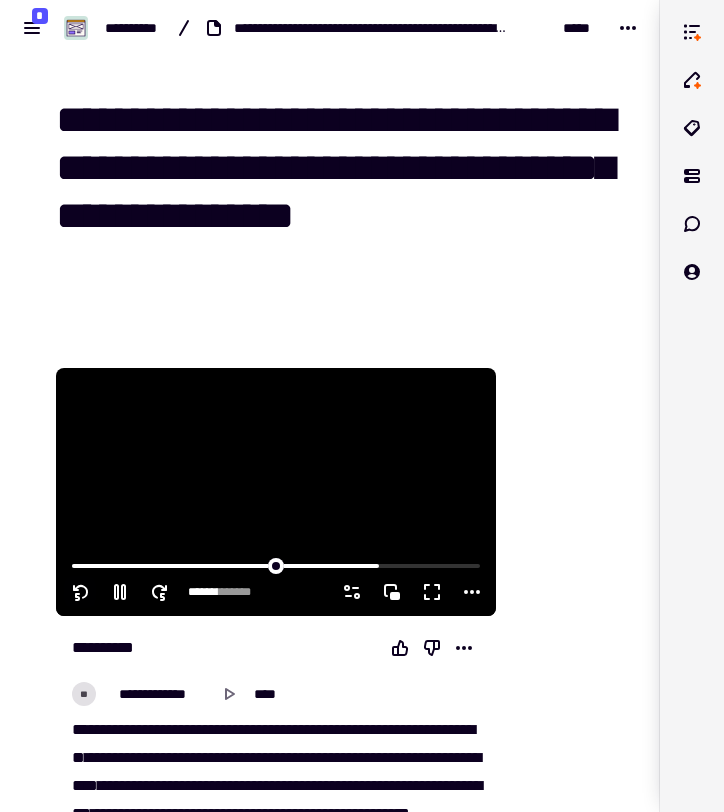 click 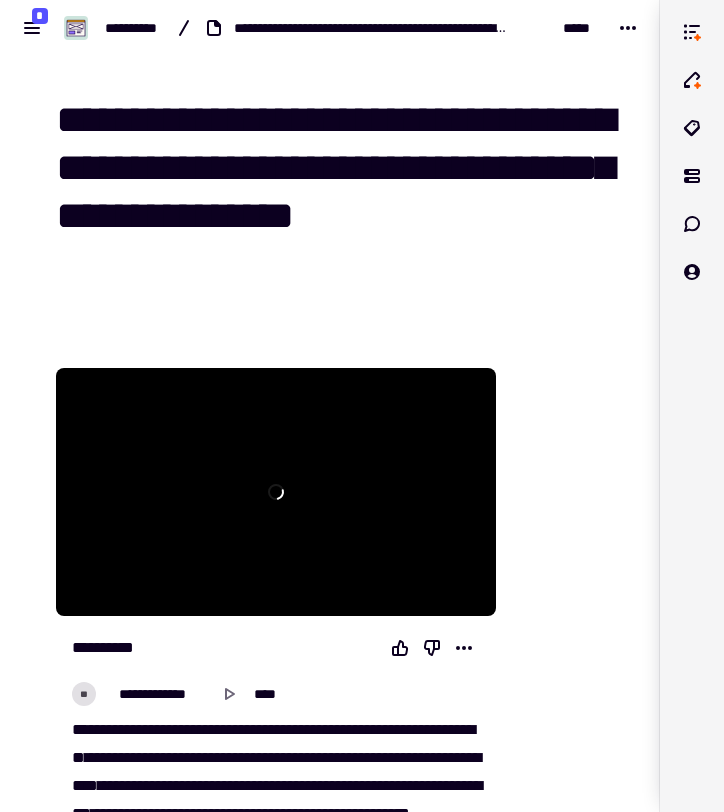 click 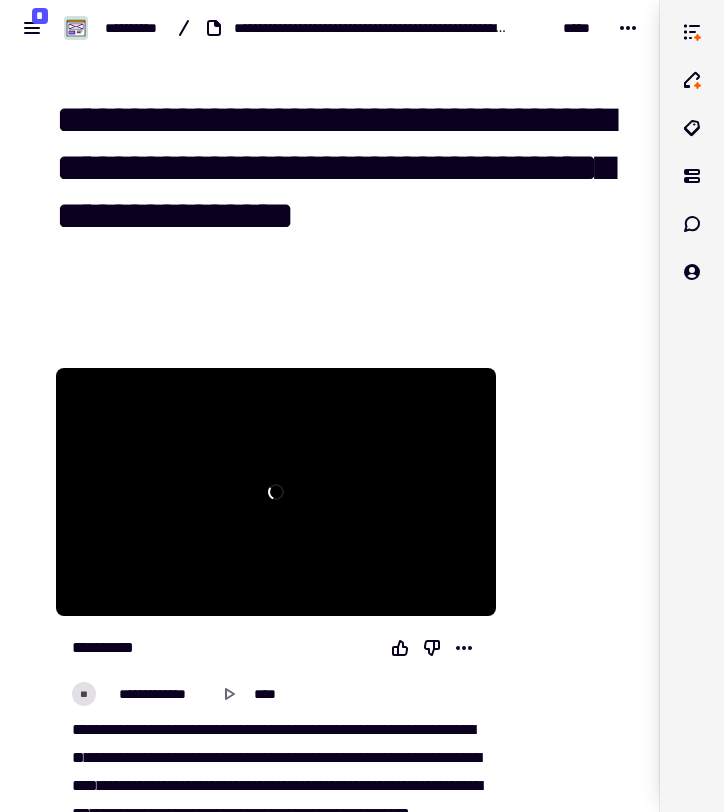 click 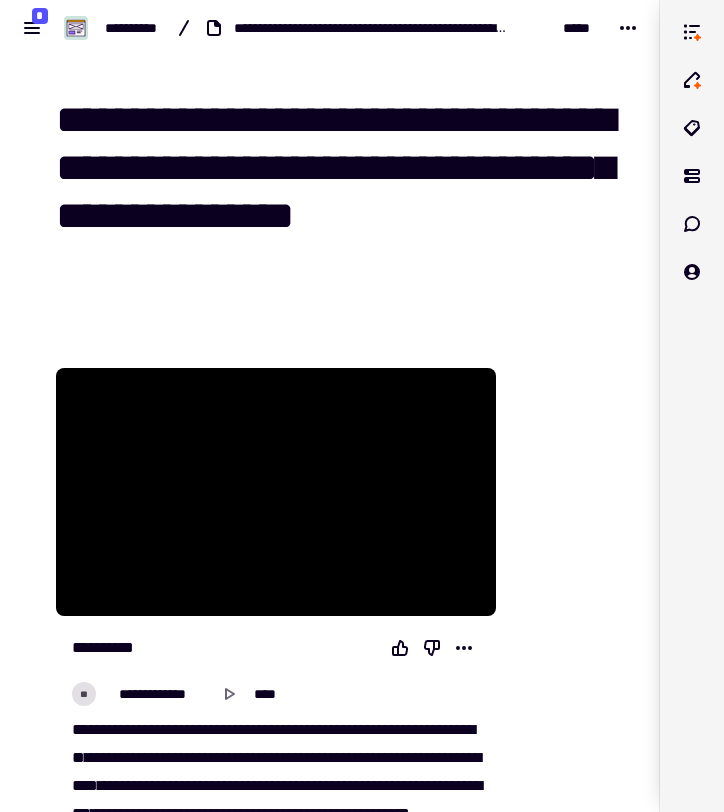 click 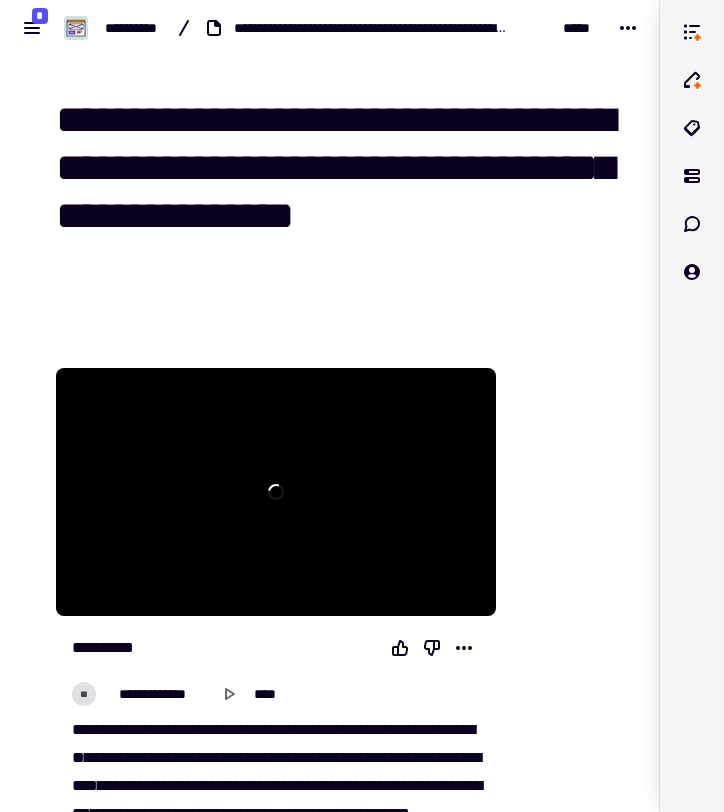 click 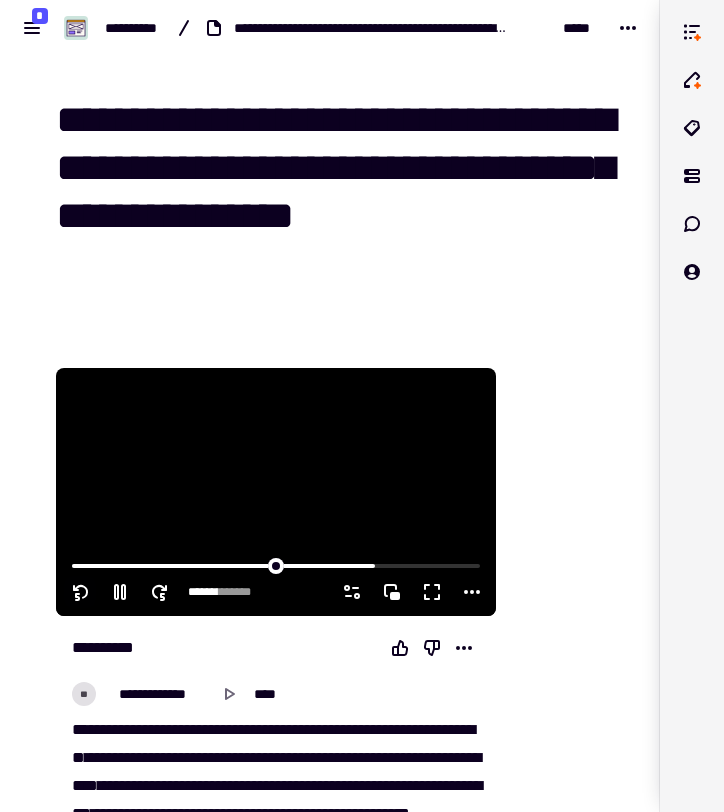 click 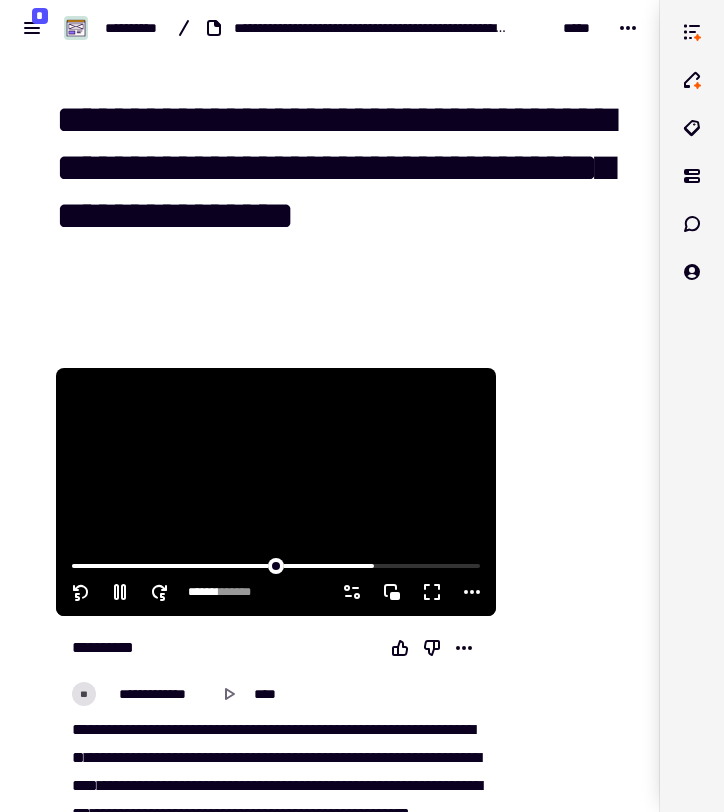 click 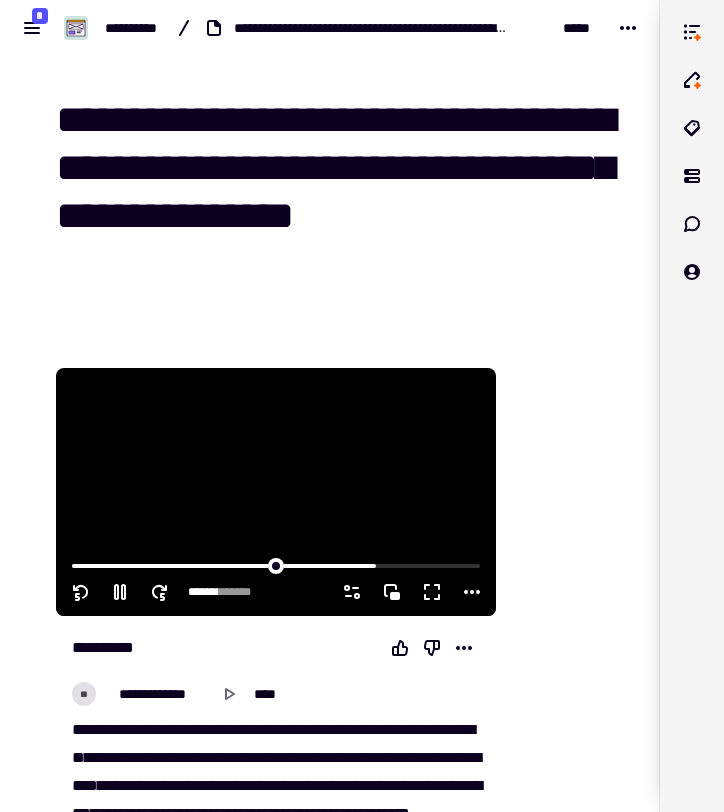 click at bounding box center (276, 492) 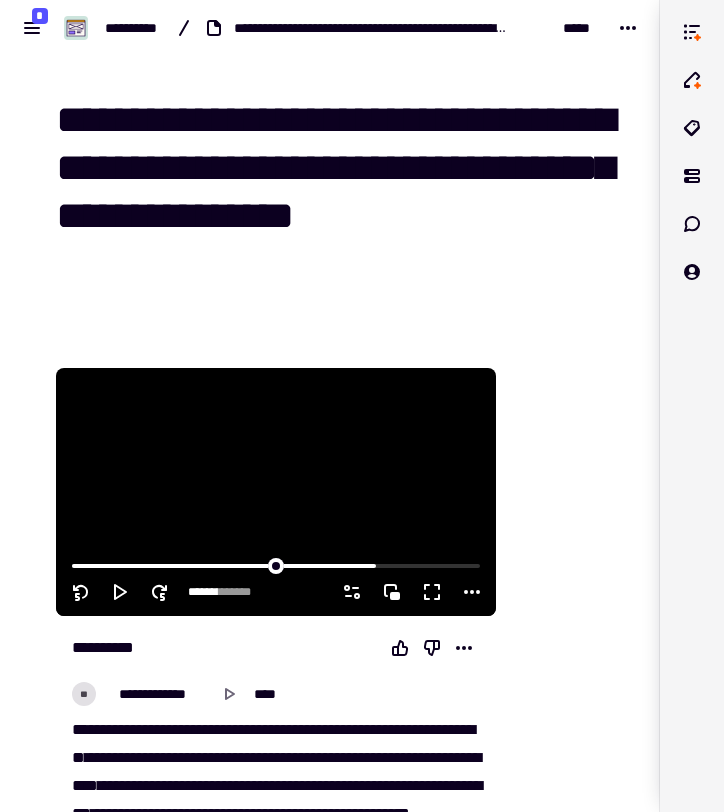 click at bounding box center [276, 492] 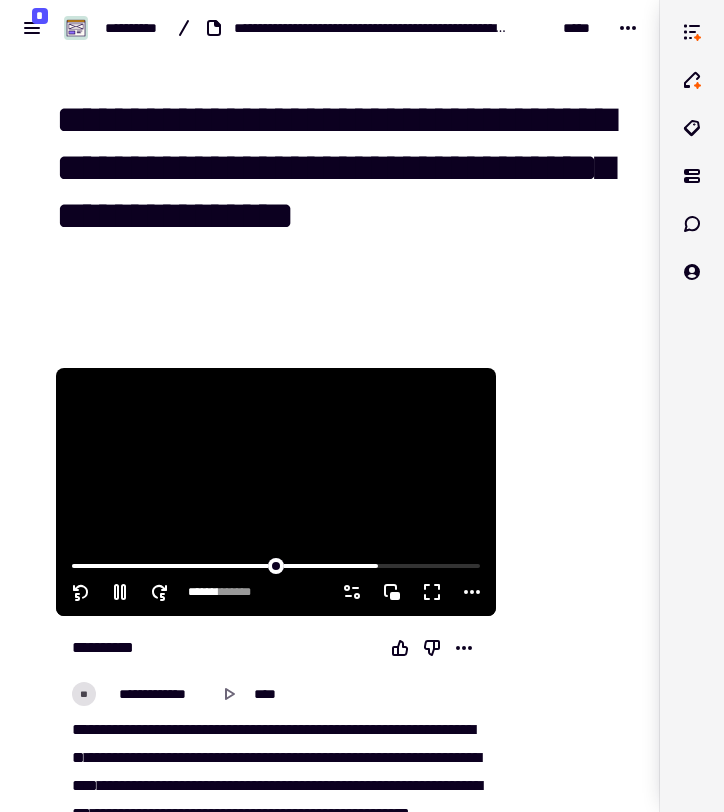 click at bounding box center (276, 492) 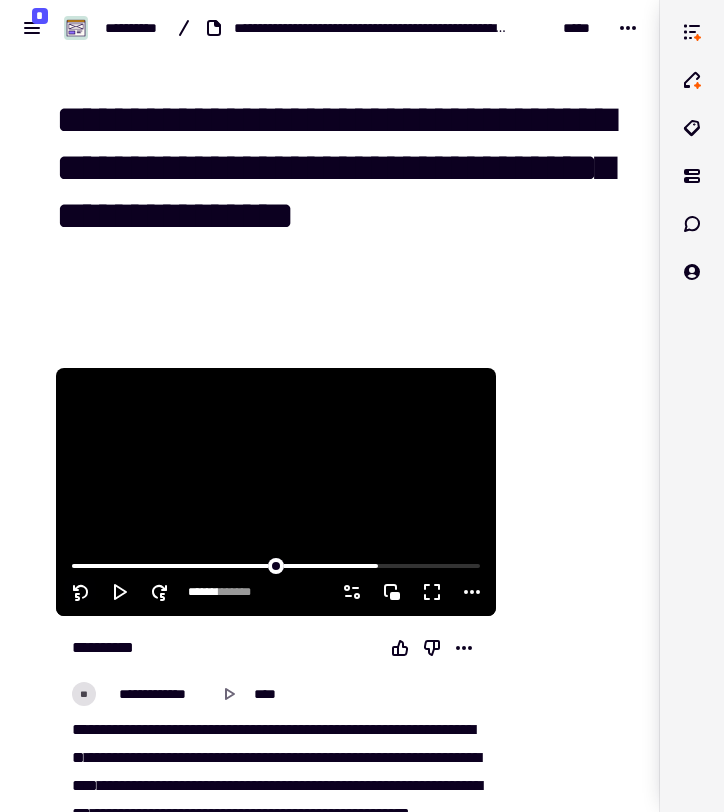 click 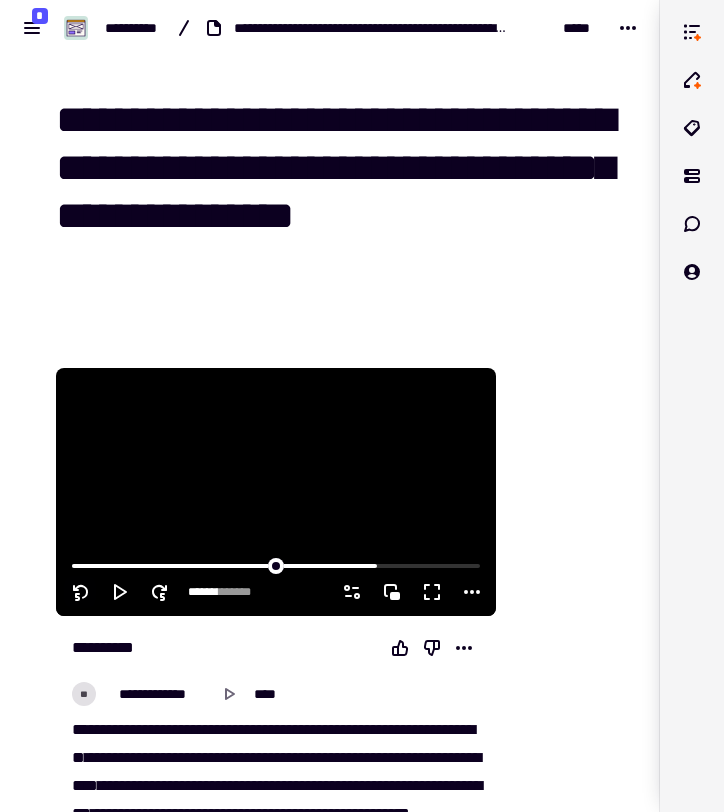 click 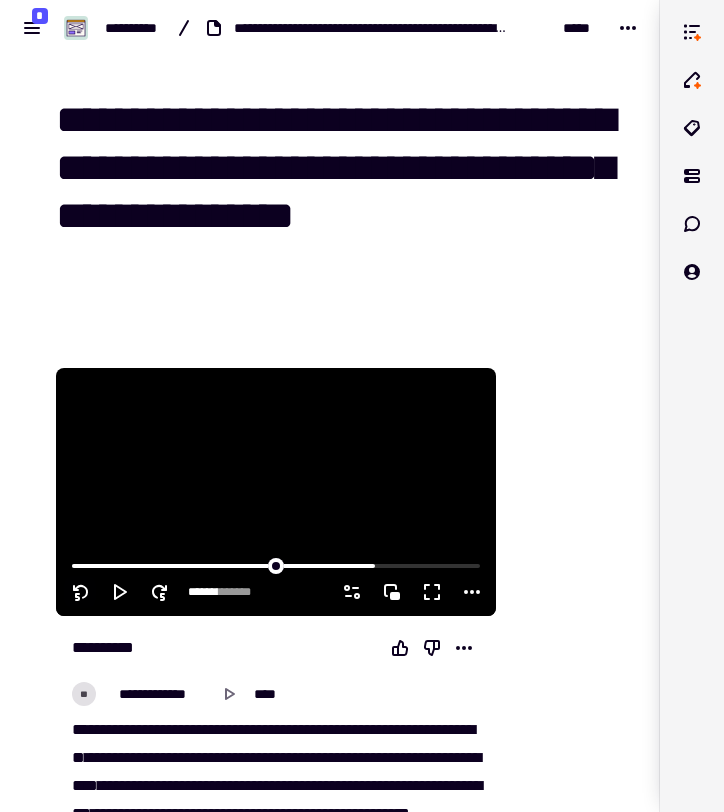 click 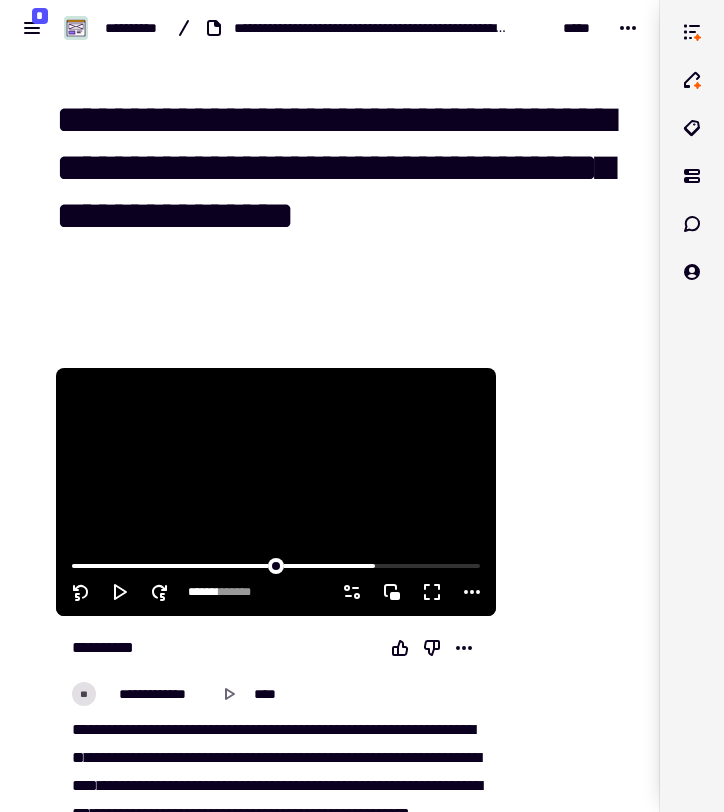click at bounding box center (276, 492) 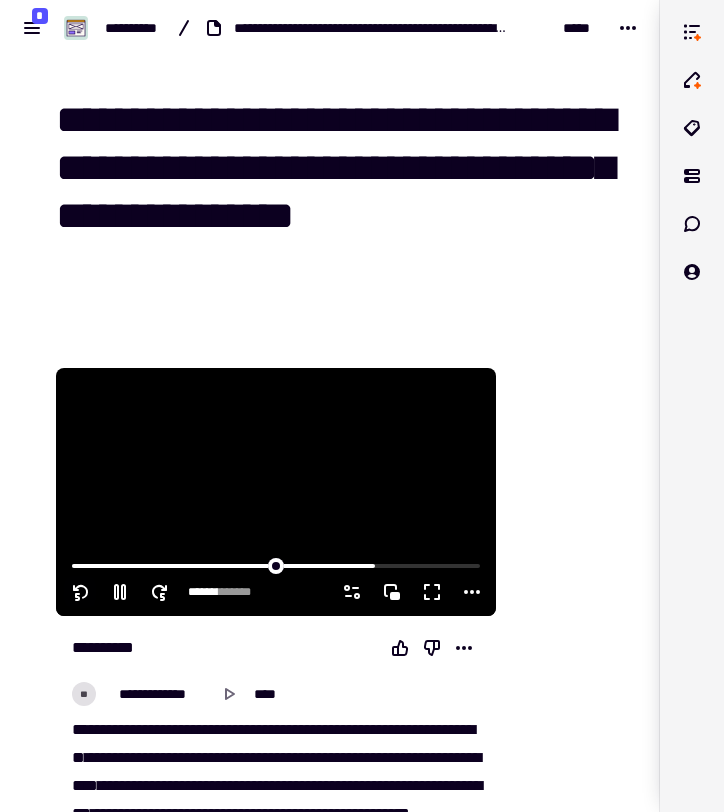 click 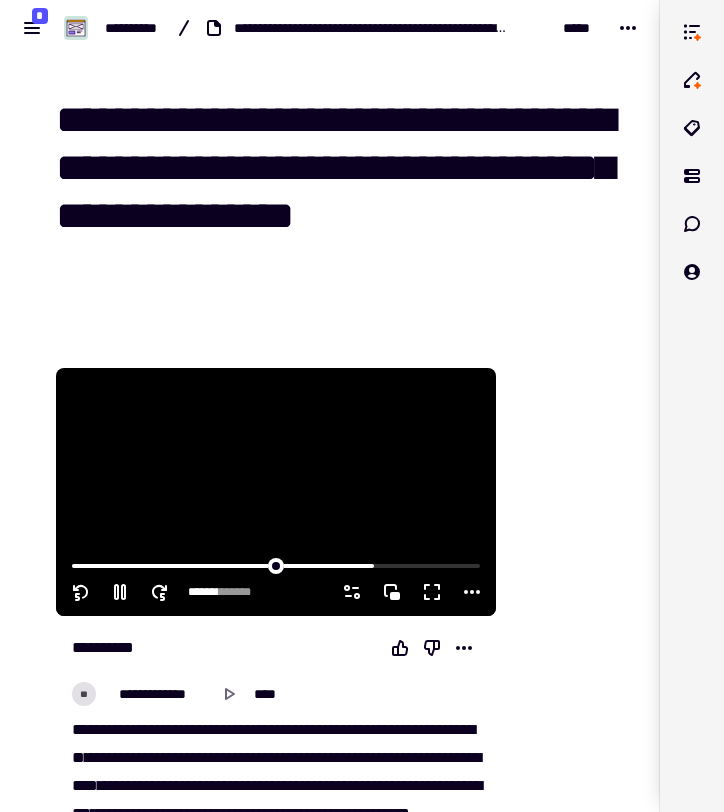 click 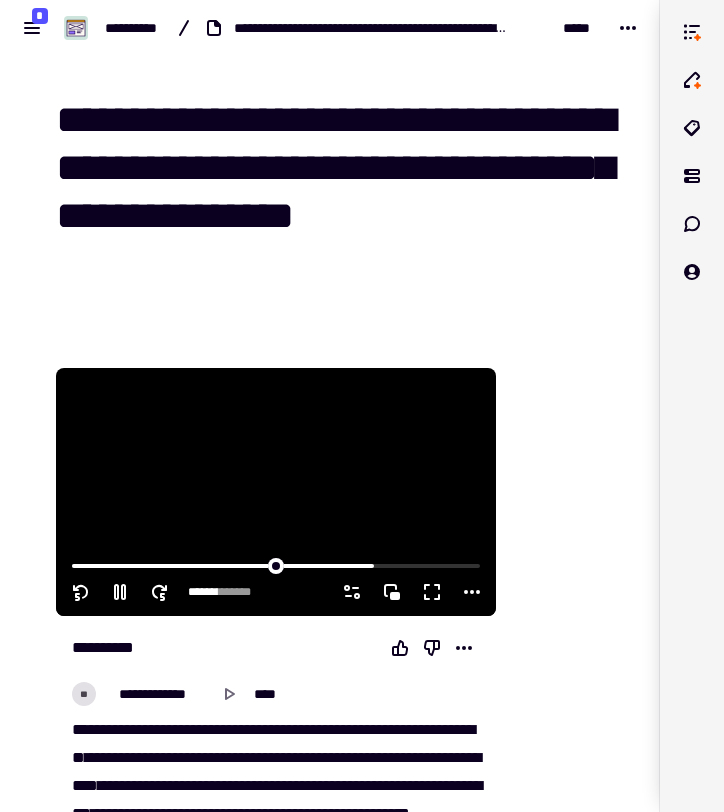 click 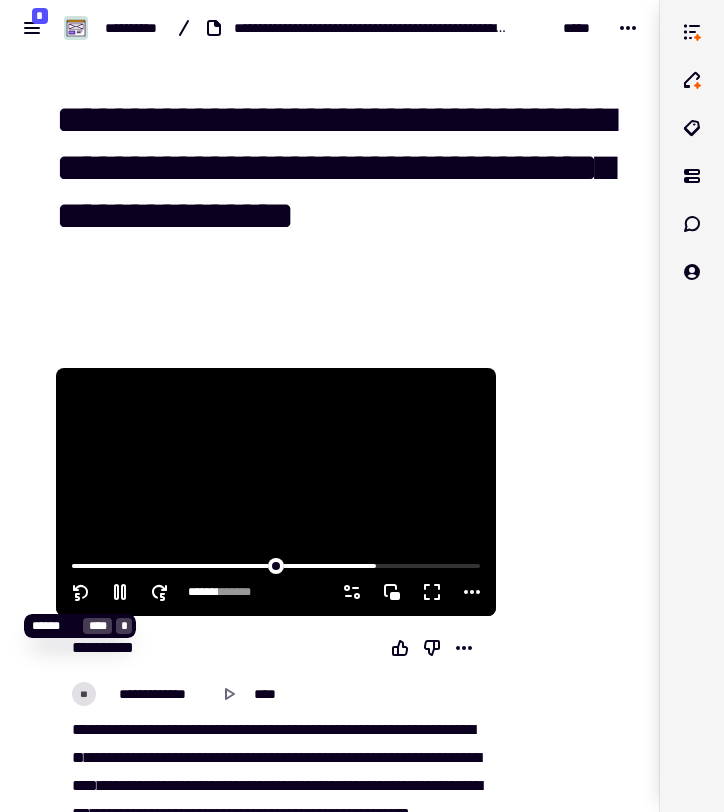 click 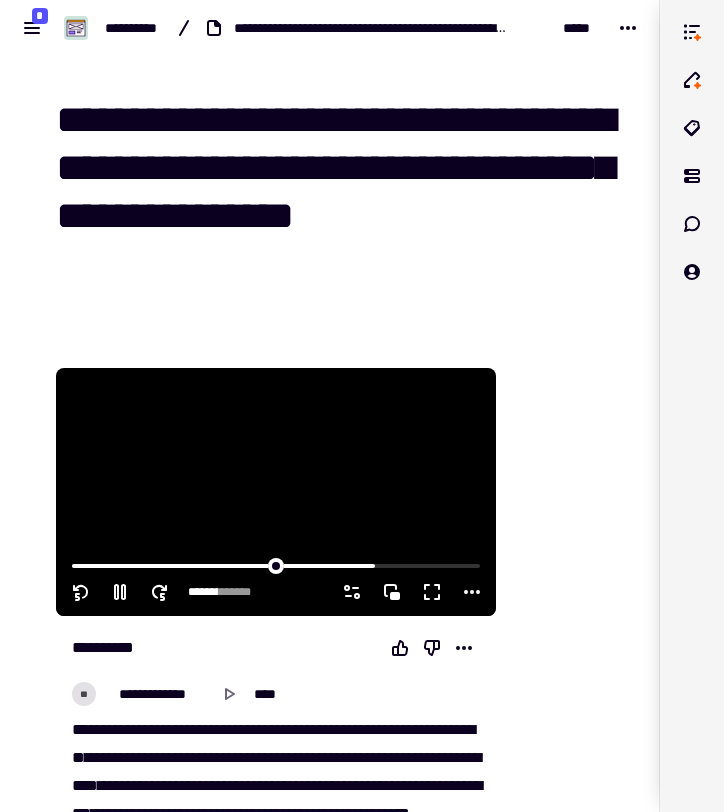 click 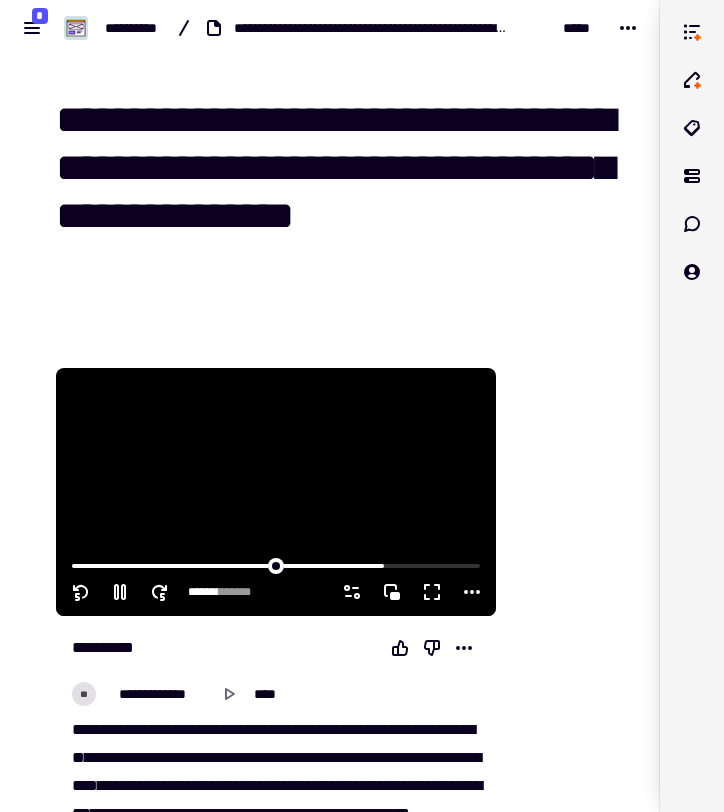click at bounding box center [276, 492] 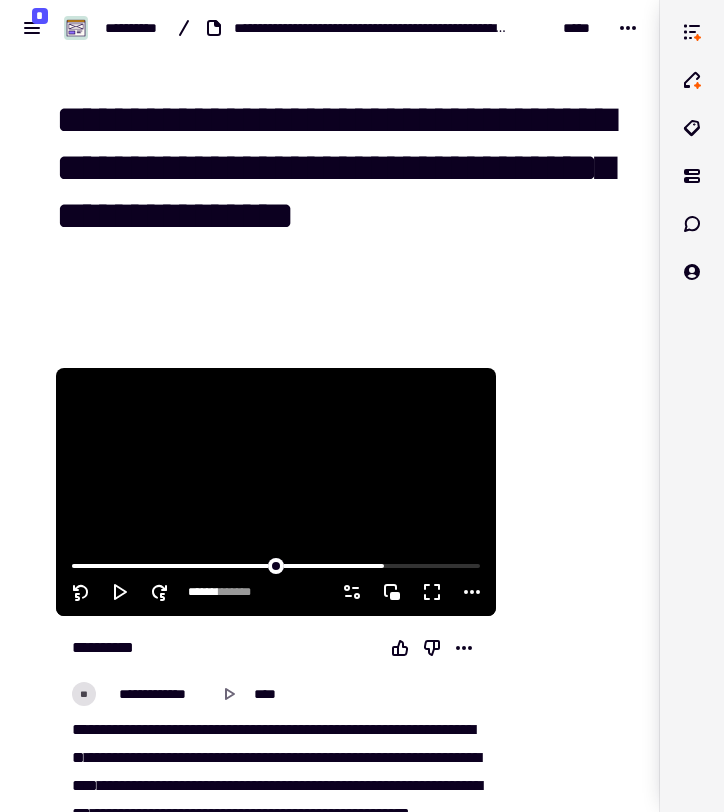 click at bounding box center [276, 492] 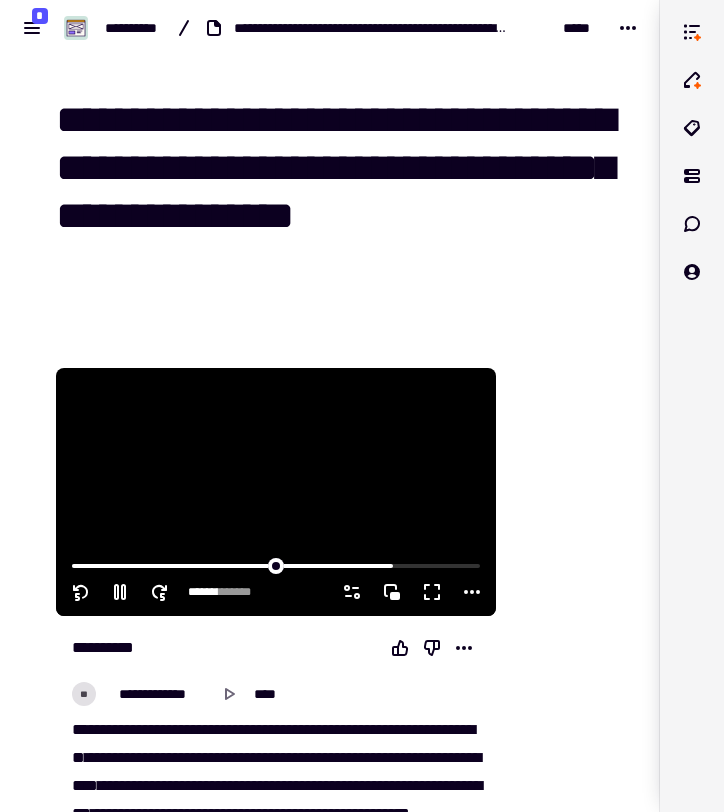 click at bounding box center (276, 492) 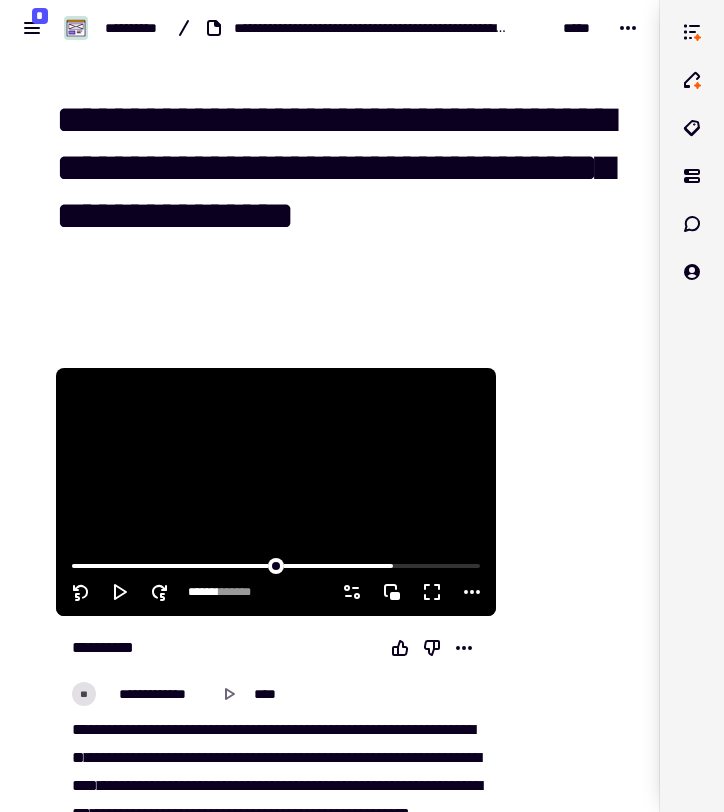 click at bounding box center [276, 492] 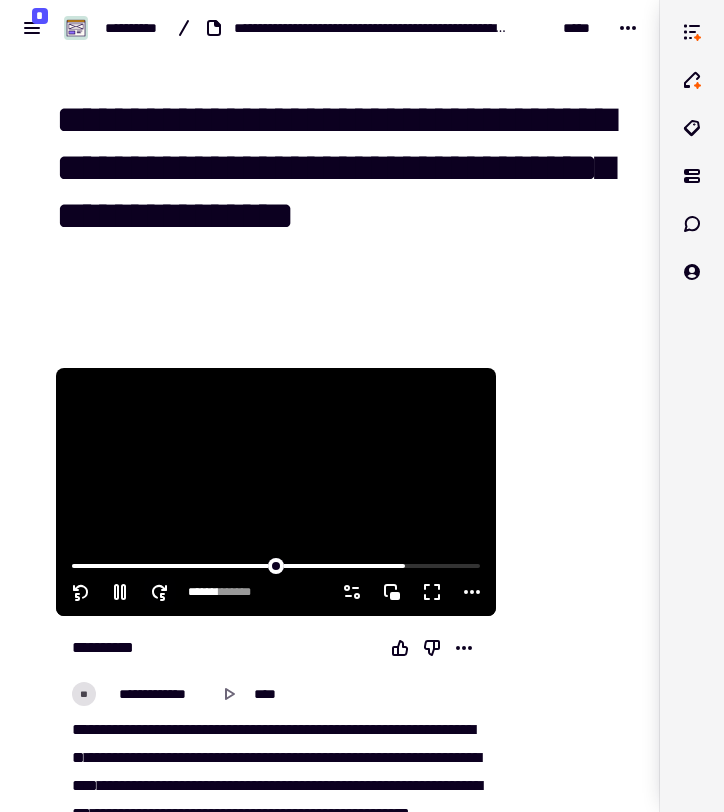 click 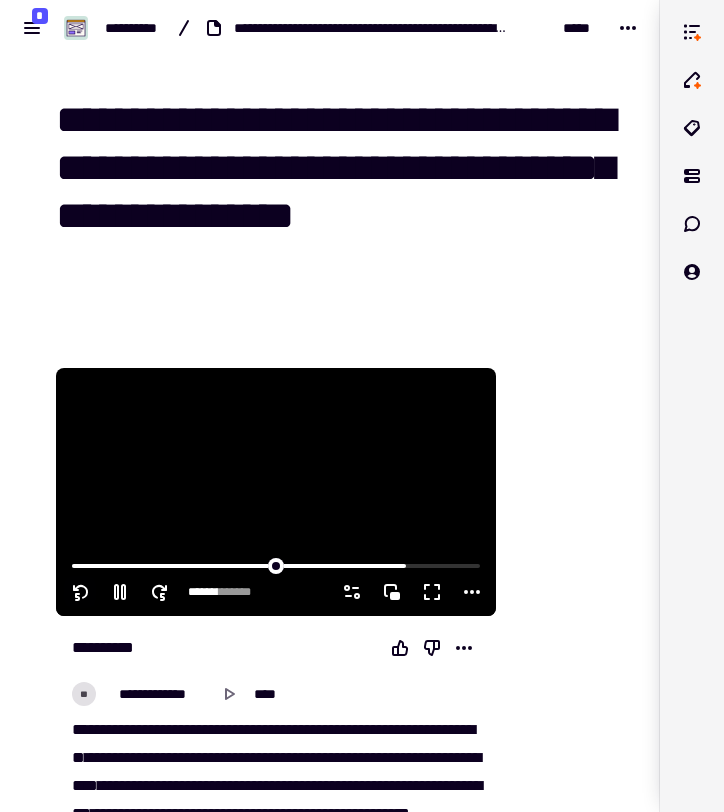 click 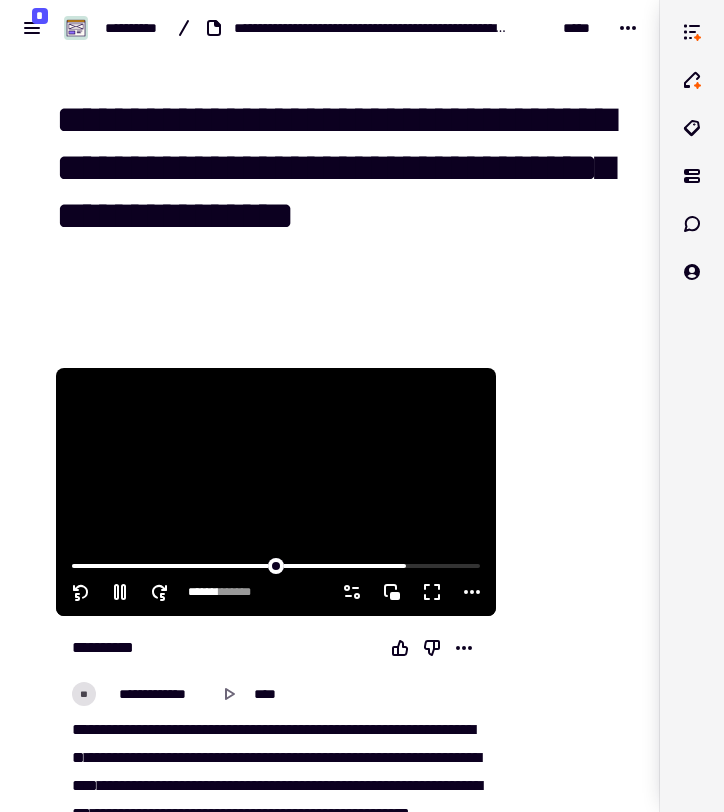 click at bounding box center (276, 492) 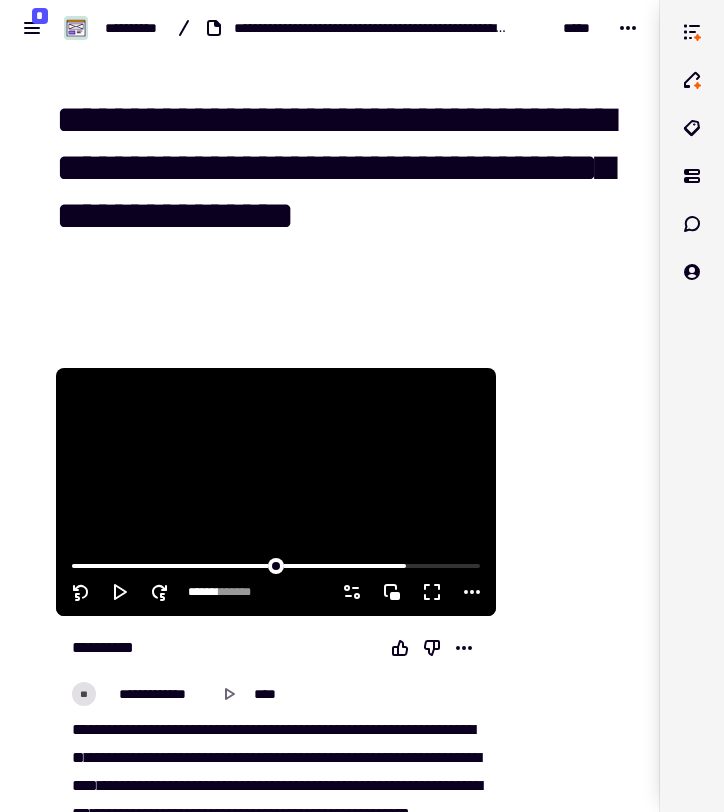 click at bounding box center (276, 492) 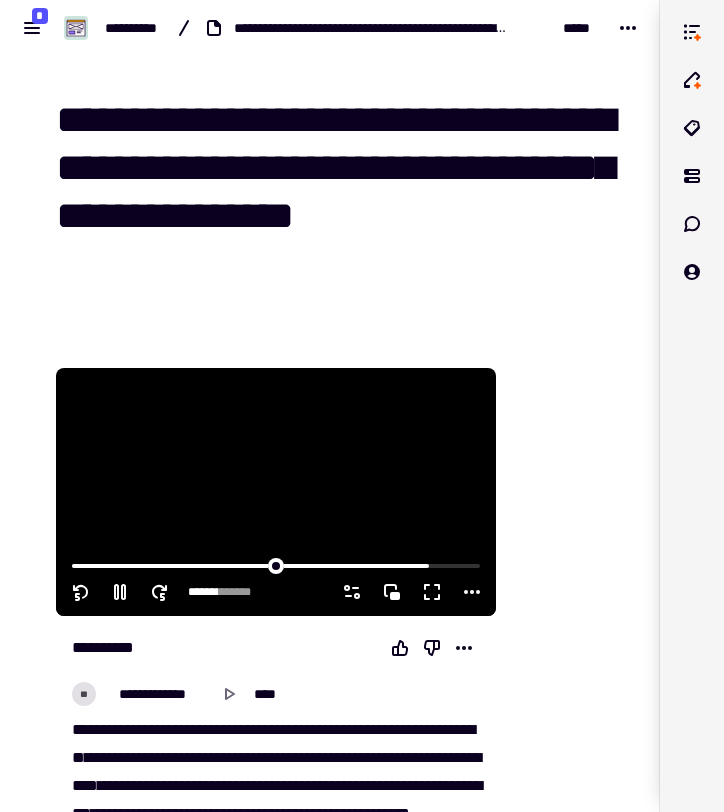 click at bounding box center (276, 492) 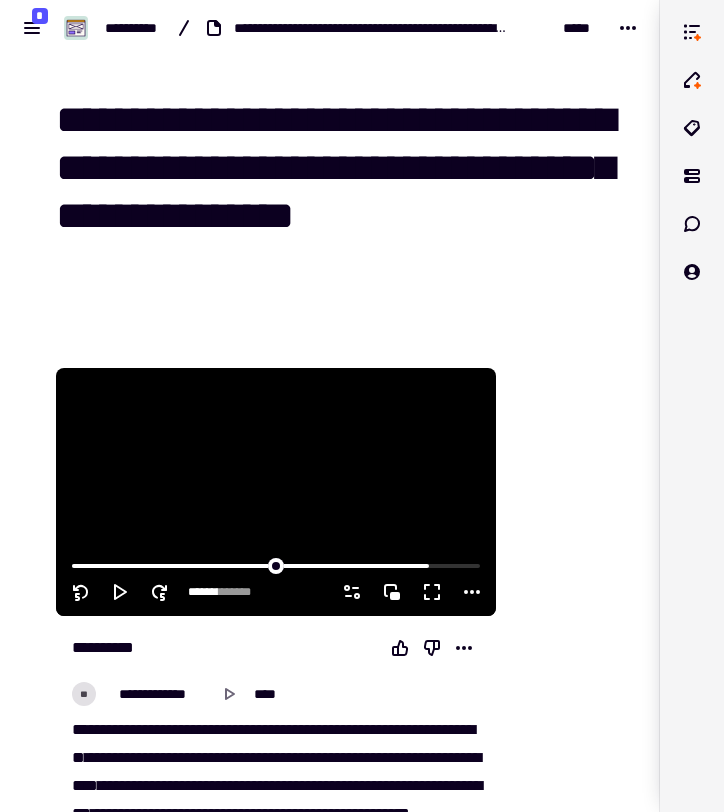 click at bounding box center [276, 492] 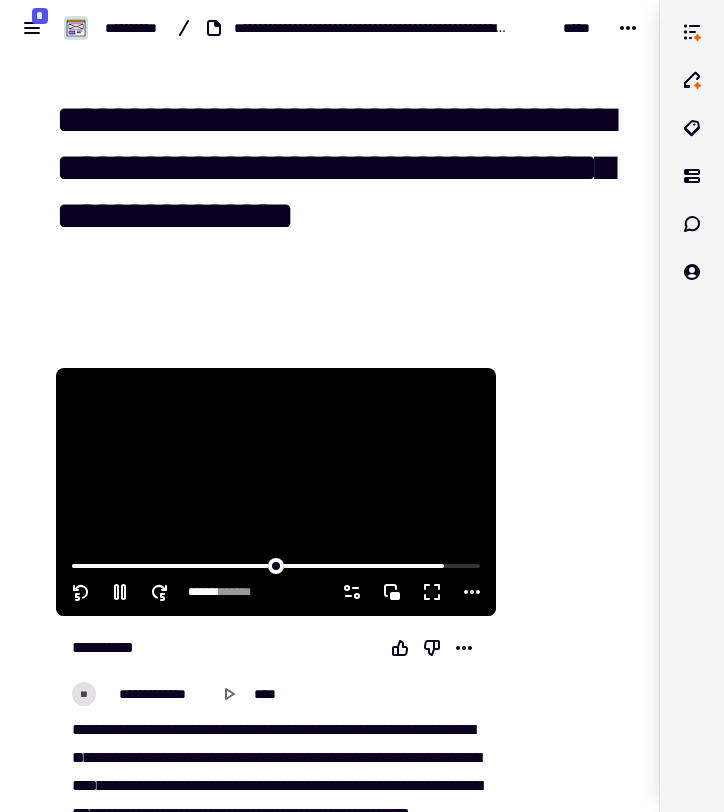 click at bounding box center [276, 492] 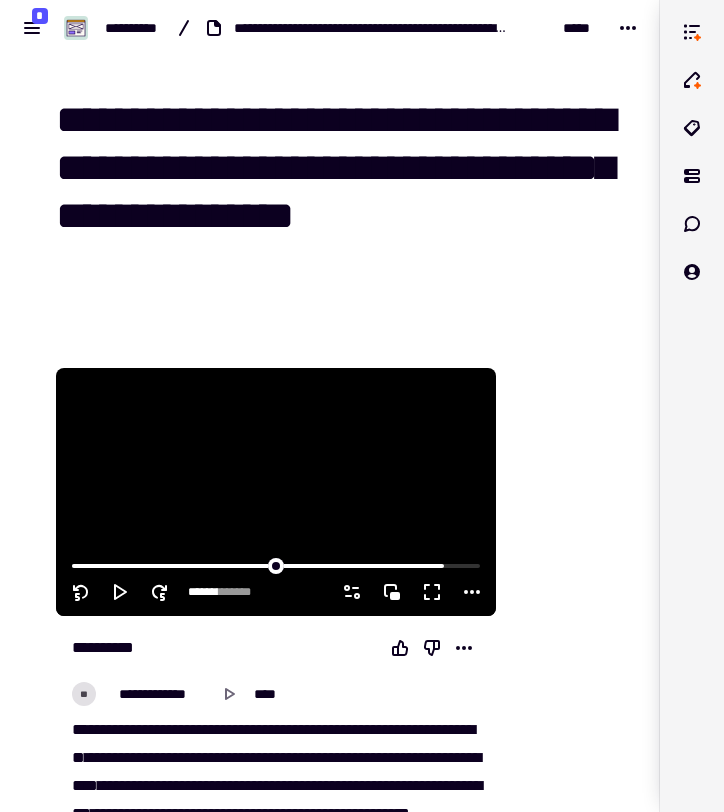 click at bounding box center [276, 492] 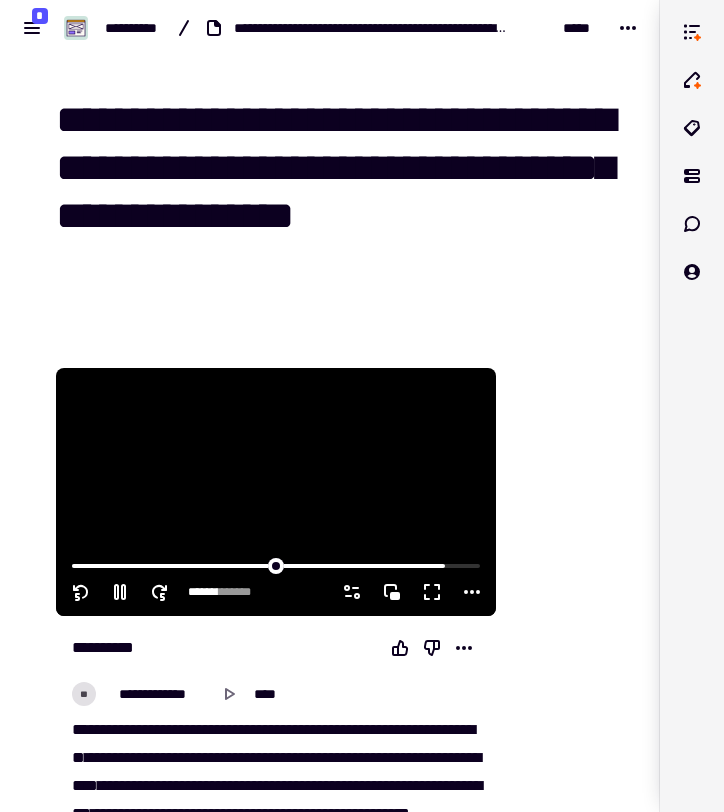 click at bounding box center (276, 492) 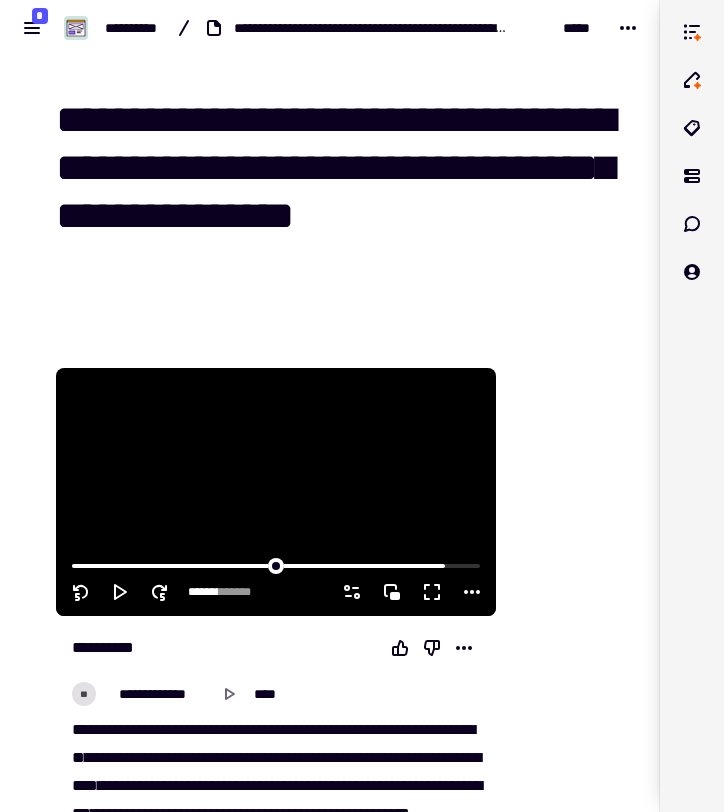 click at bounding box center [276, 492] 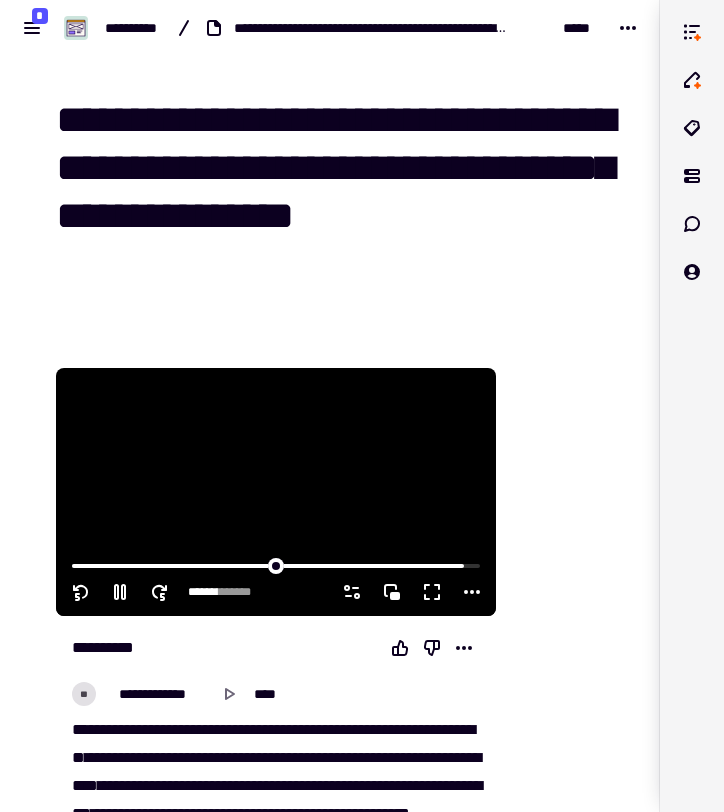 click at bounding box center [276, 492] 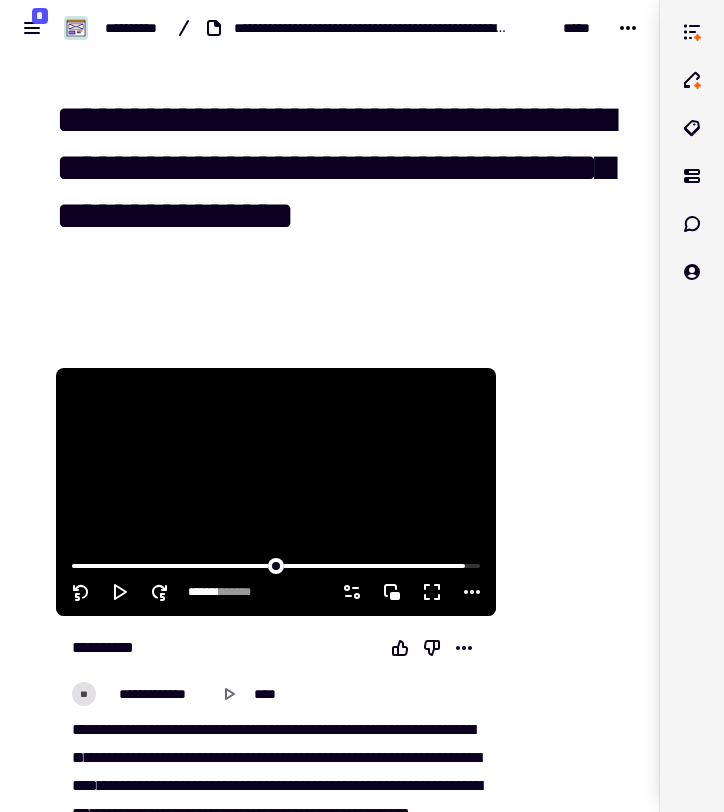 click at bounding box center [276, 492] 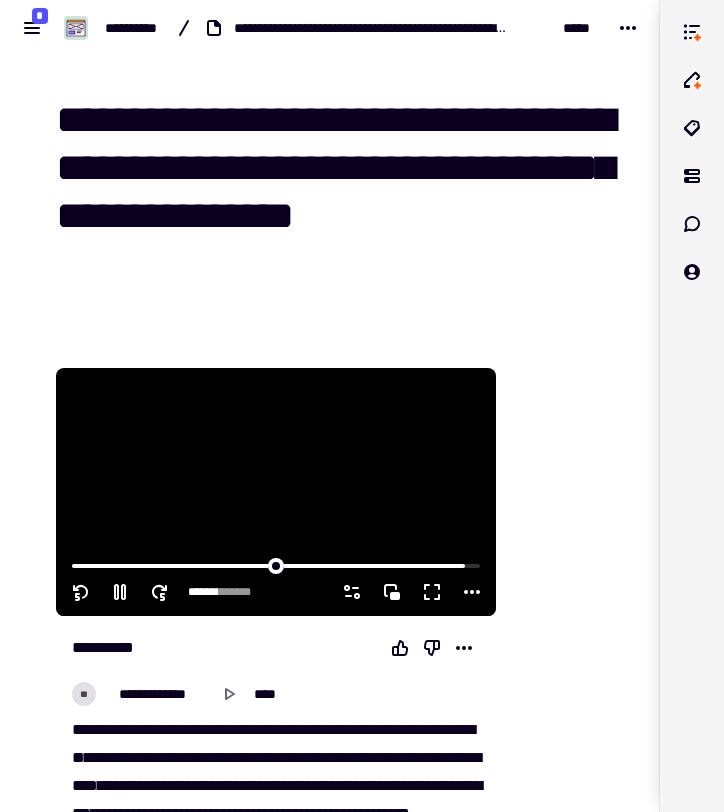 click 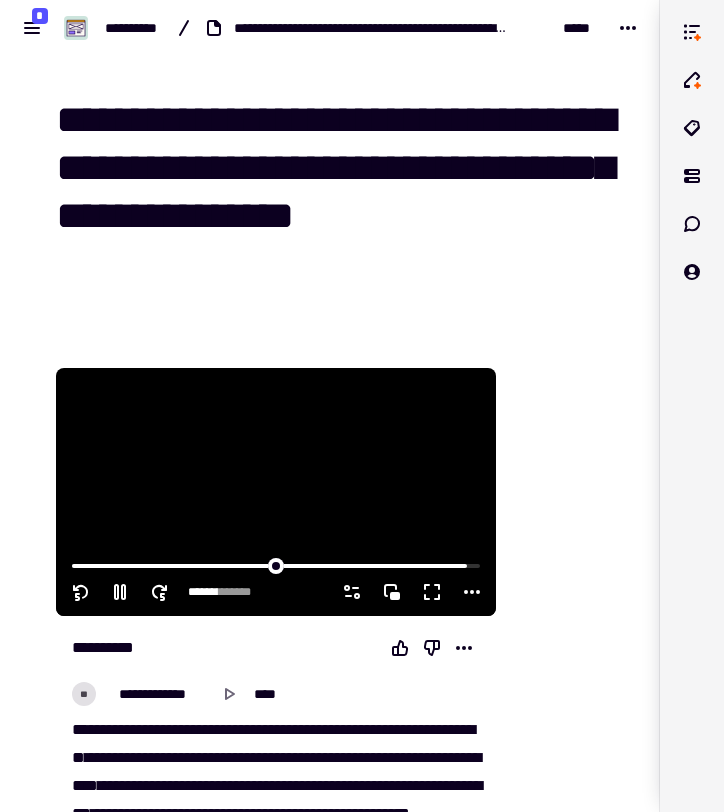 click at bounding box center (276, 492) 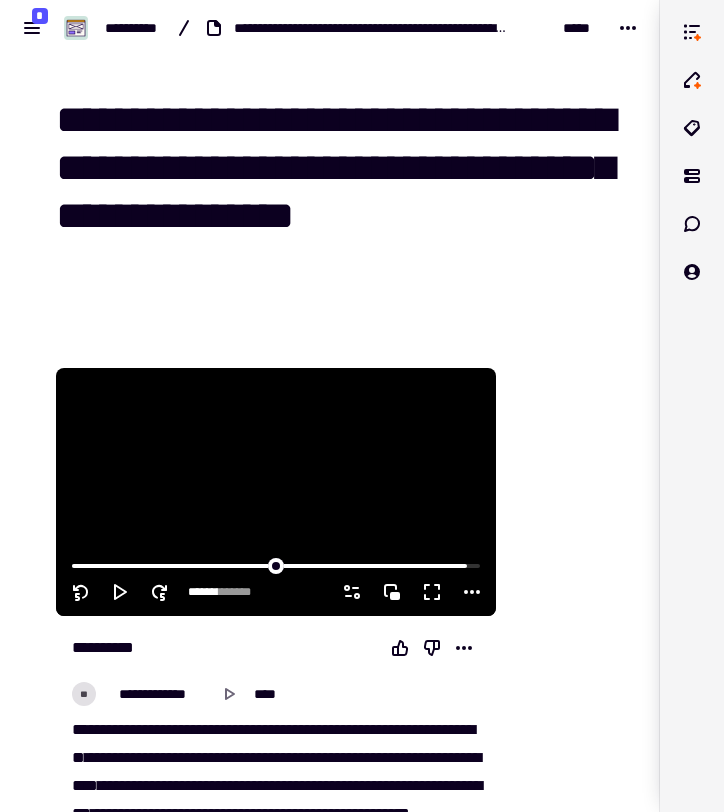click at bounding box center [276, 492] 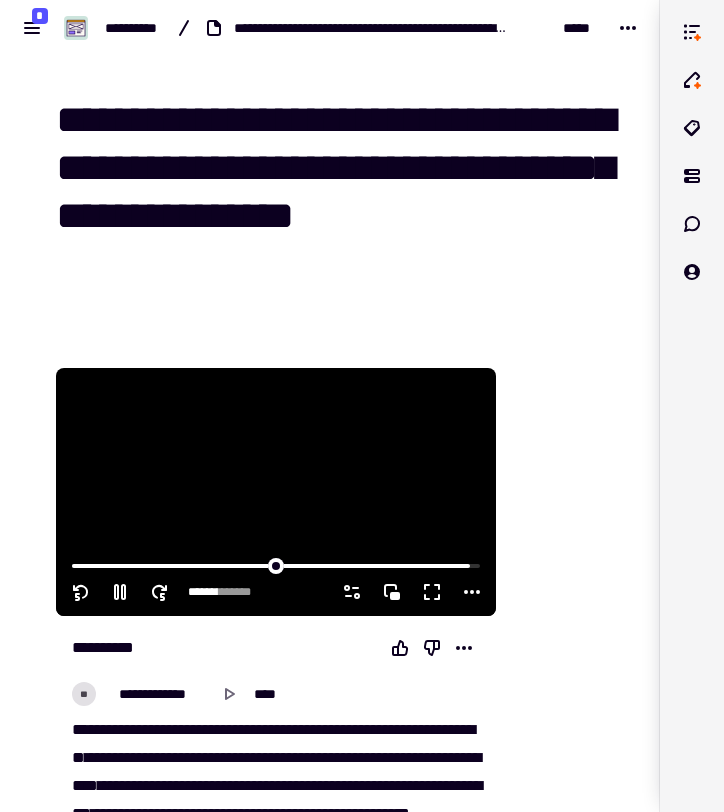 click at bounding box center (276, 492) 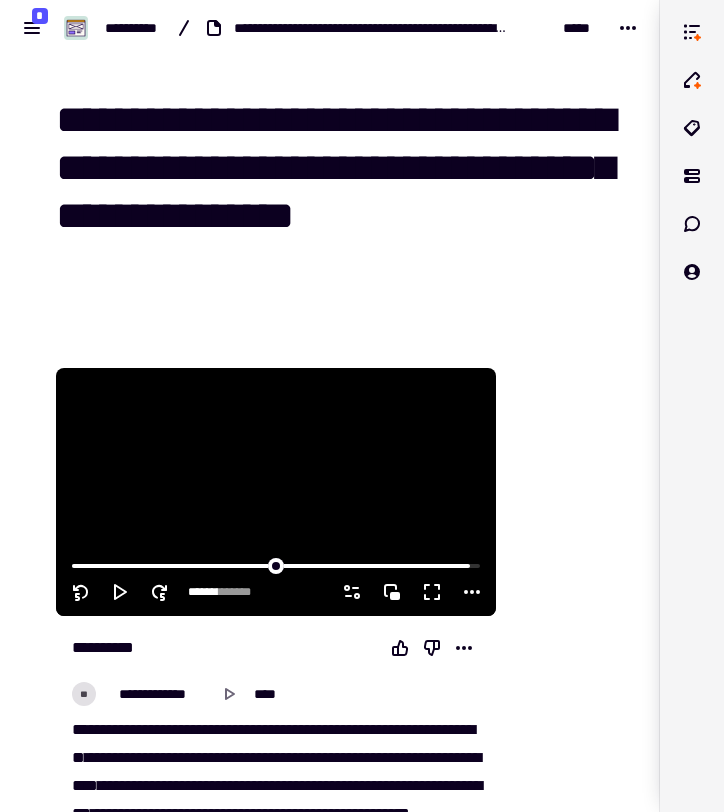 click at bounding box center [276, 492] 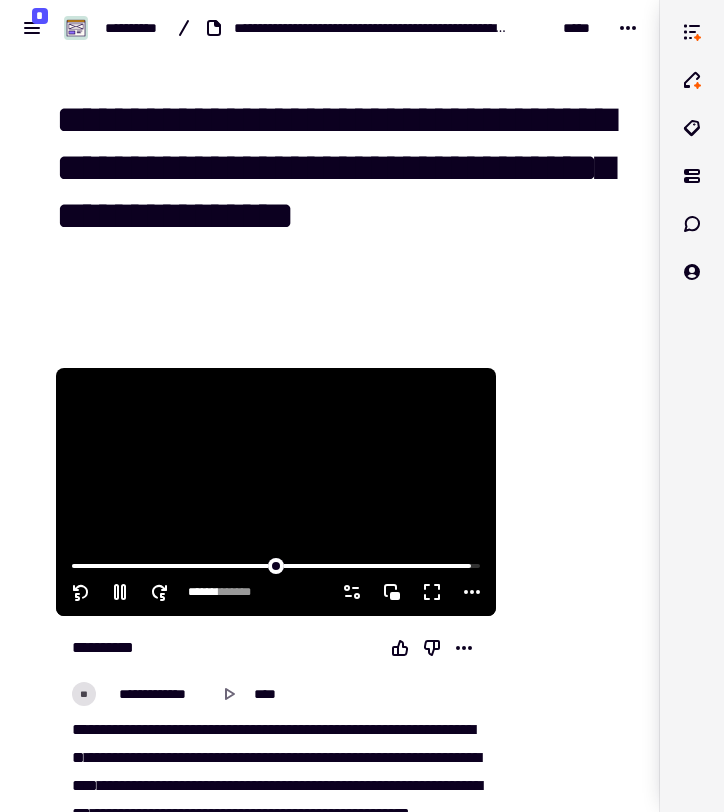 click at bounding box center (276, 492) 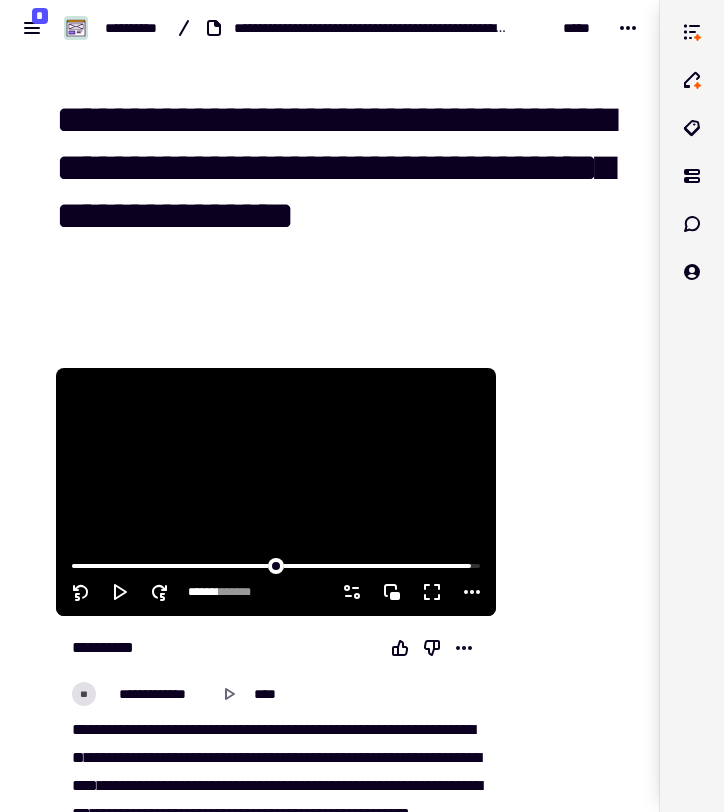 click at bounding box center [276, 492] 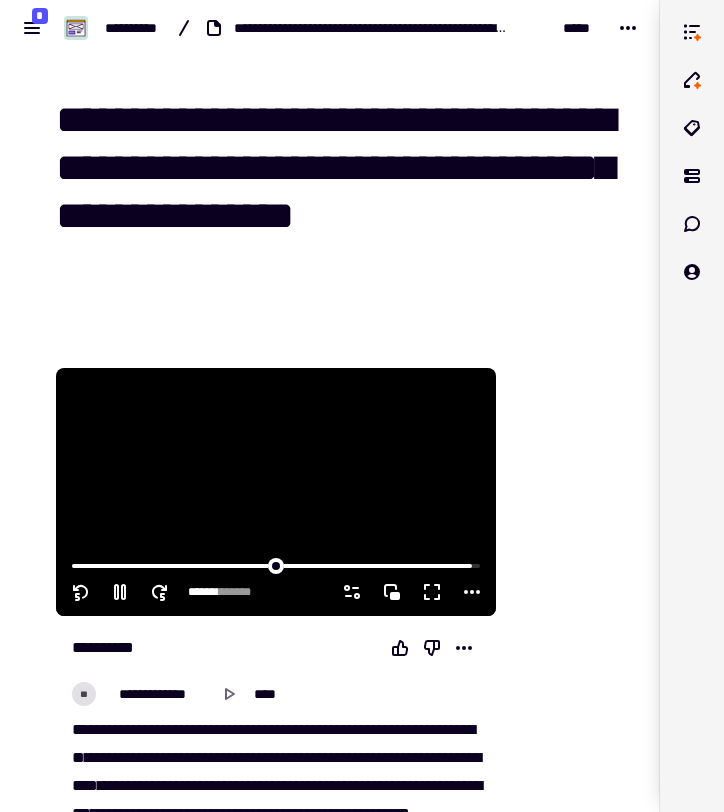 click at bounding box center [276, 492] 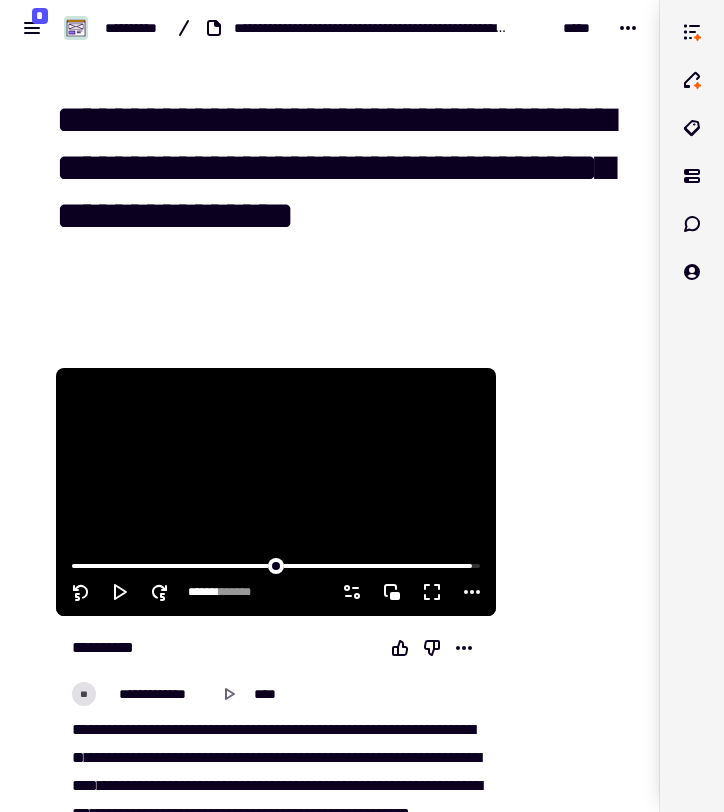 click 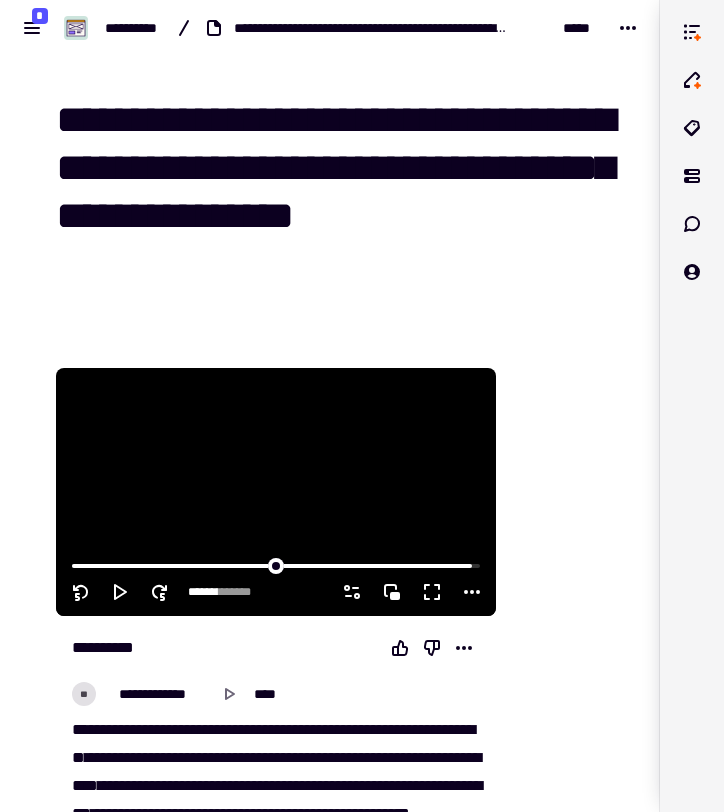 click at bounding box center [276, 492] 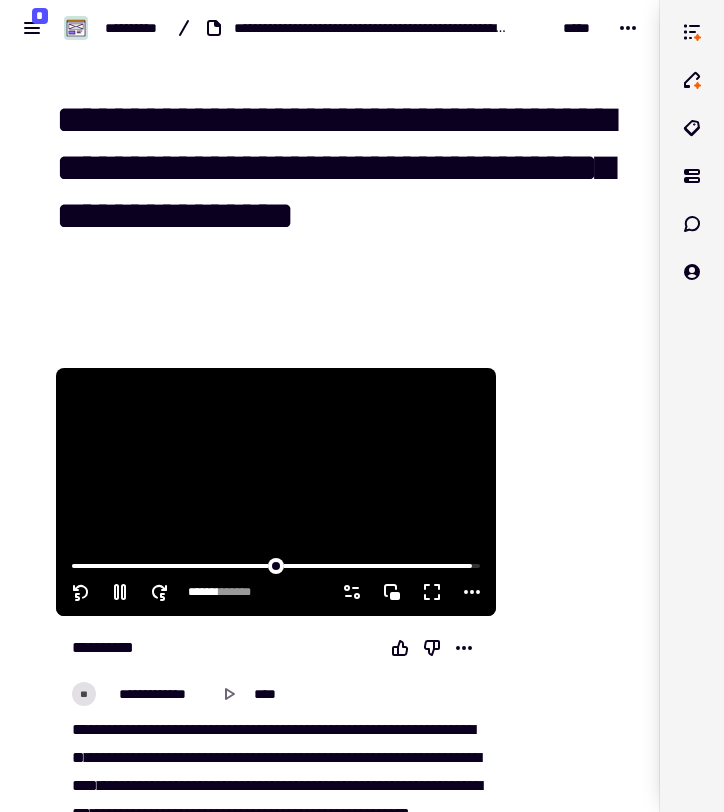 click 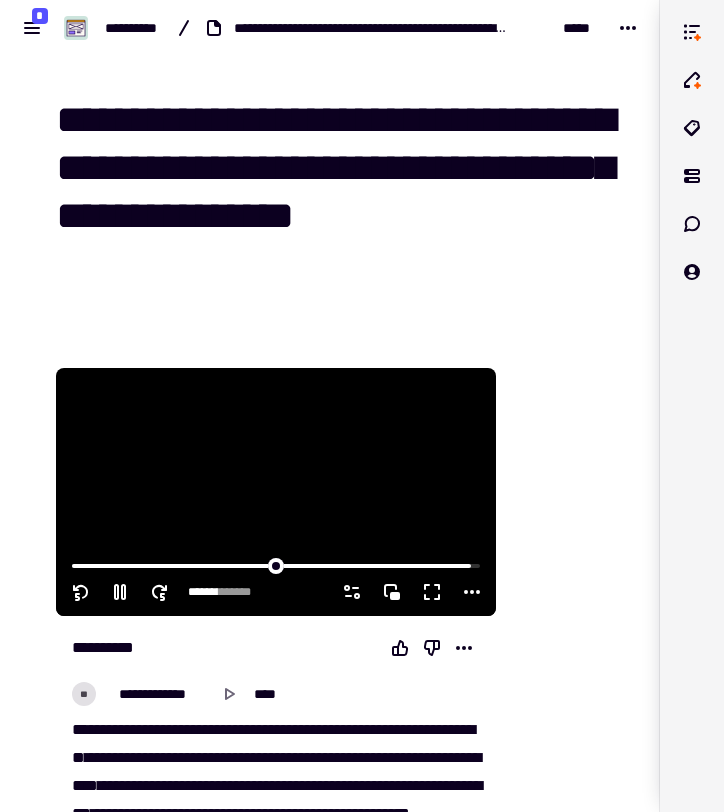click at bounding box center [276, 492] 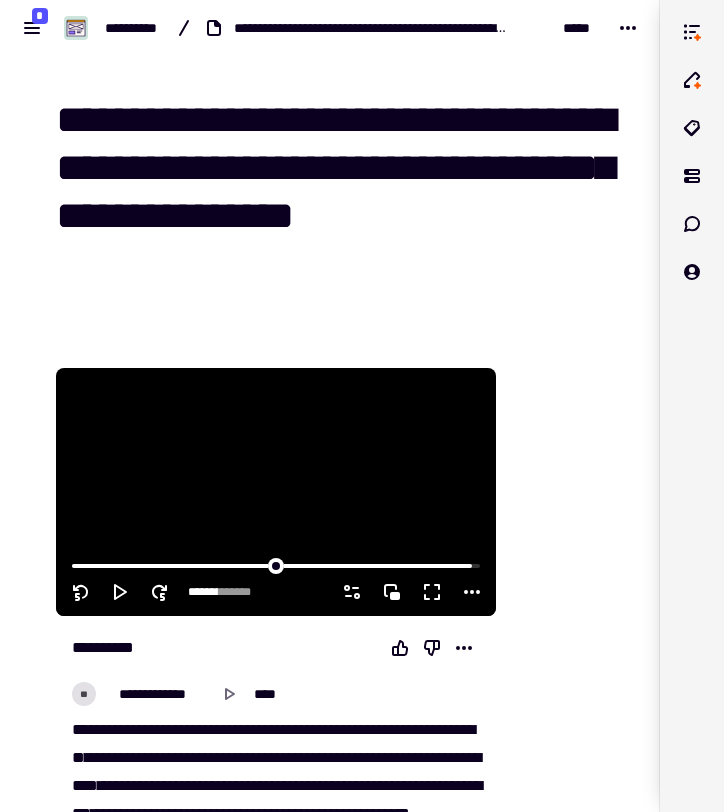 click at bounding box center [276, 492] 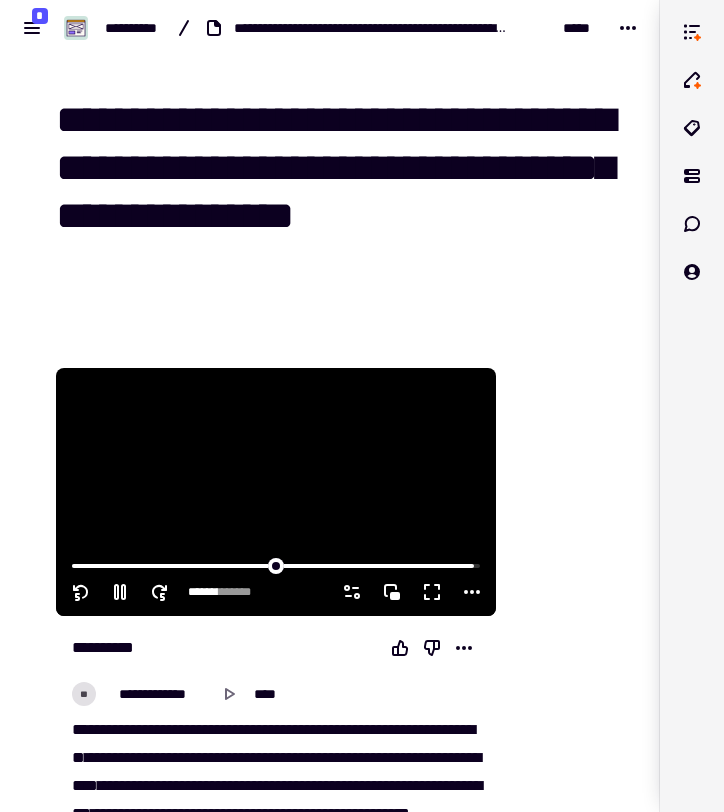 click at bounding box center [276, 492] 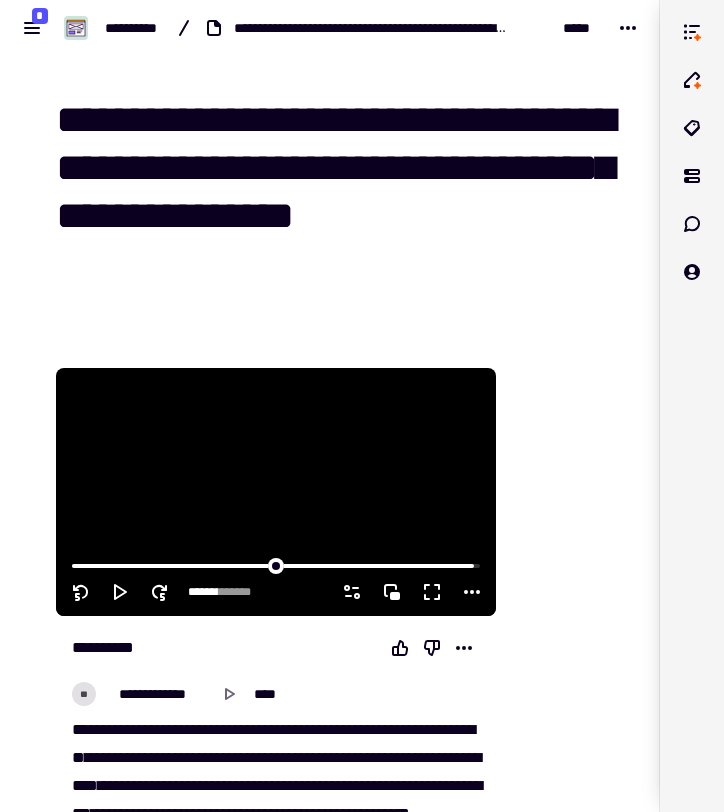 click at bounding box center [276, 492] 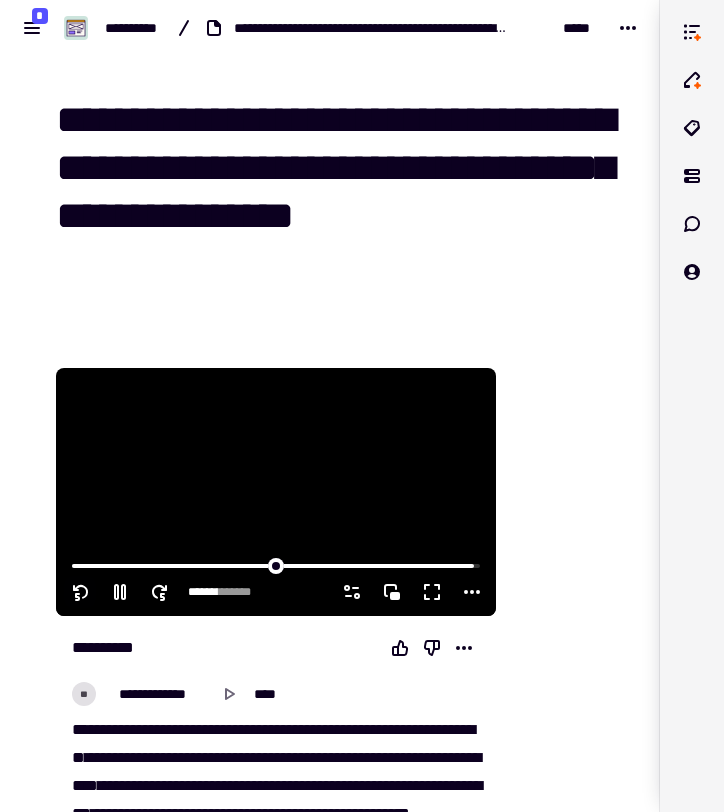 click 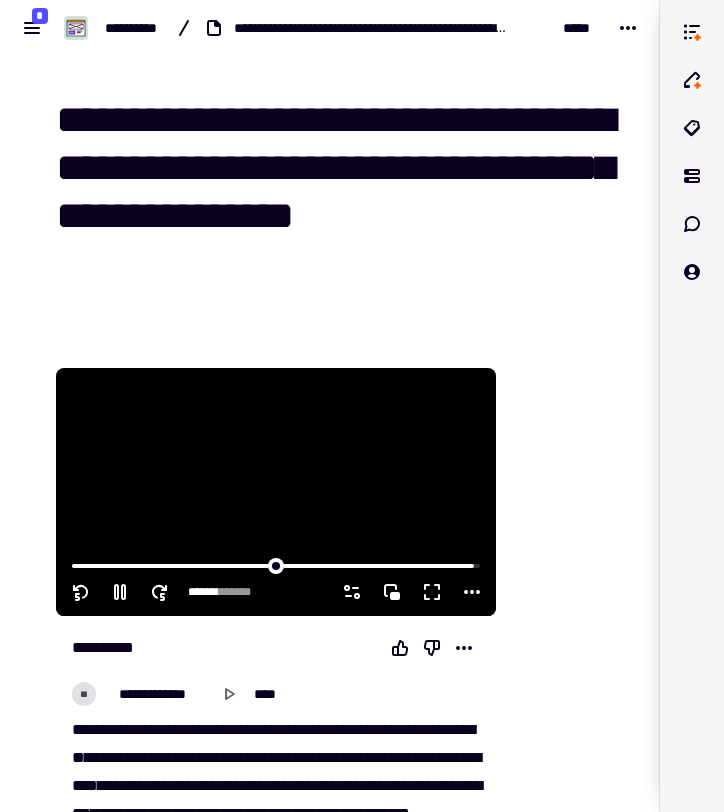 click at bounding box center [276, 492] 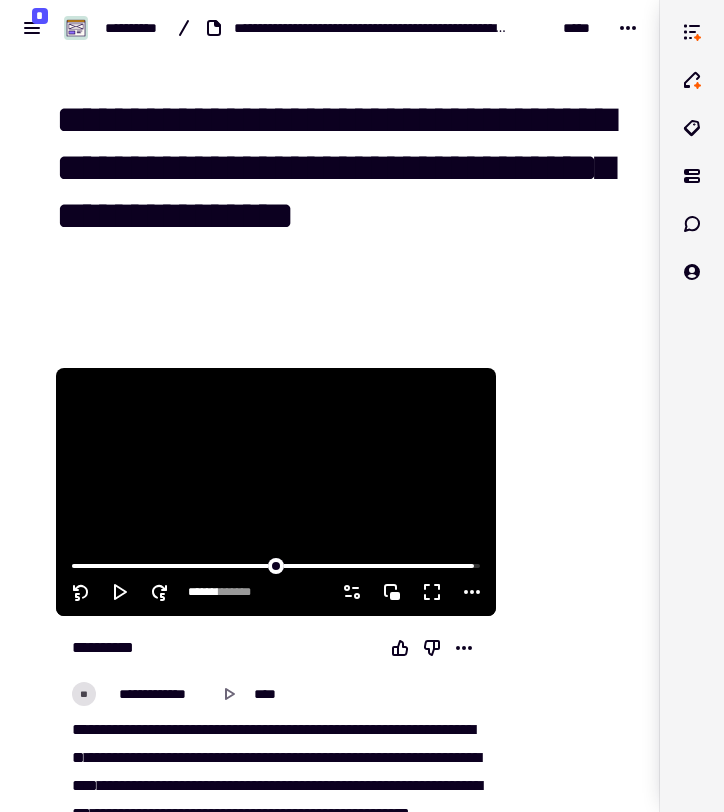 click at bounding box center (276, 492) 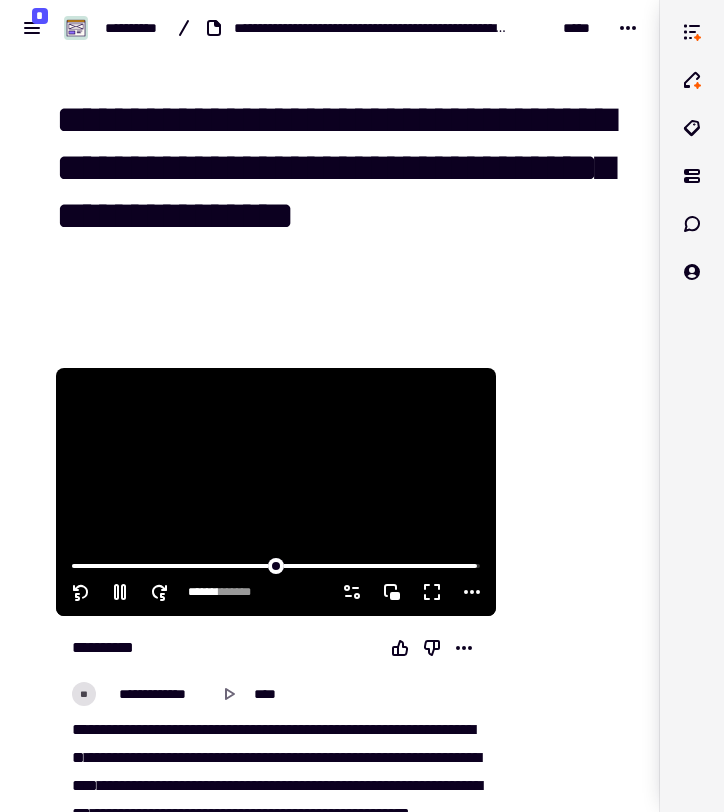 click at bounding box center (276, 492) 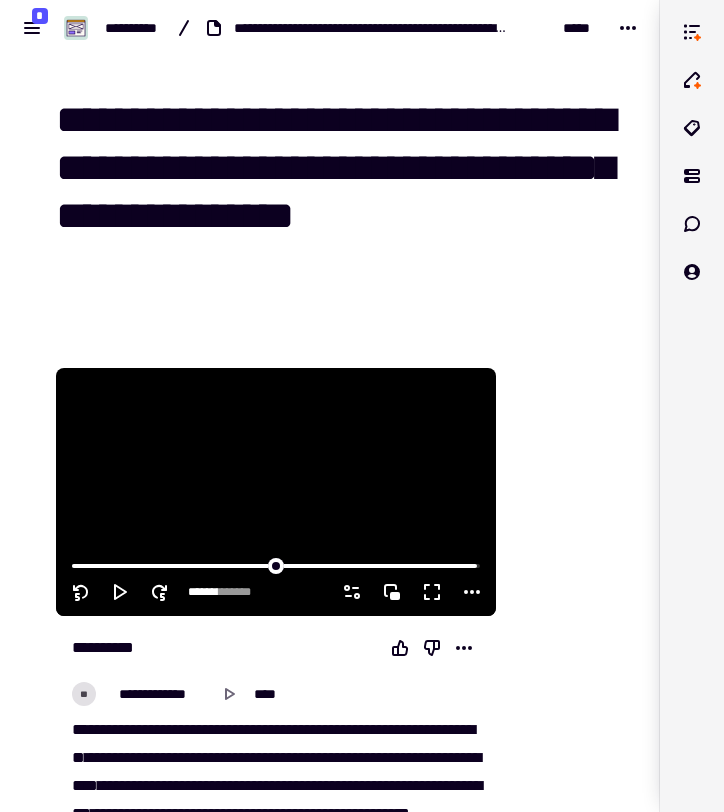 click at bounding box center [276, 492] 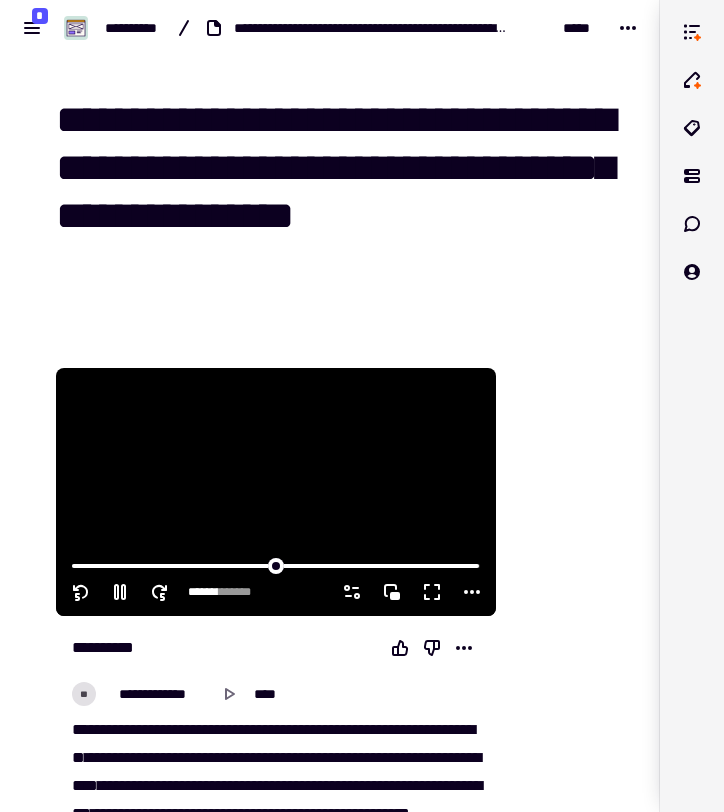 click at bounding box center [276, 492] 